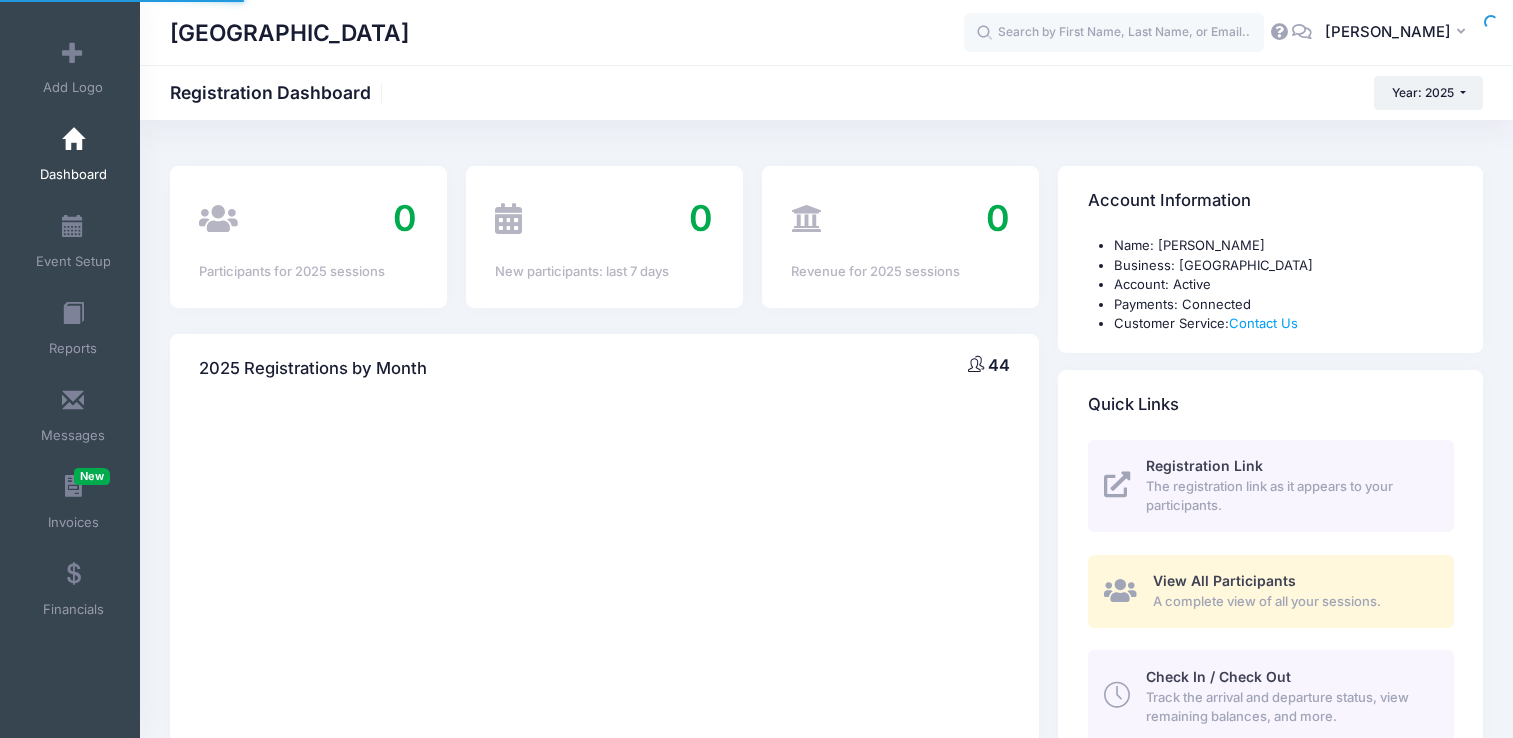 scroll, scrollTop: 0, scrollLeft: 0, axis: both 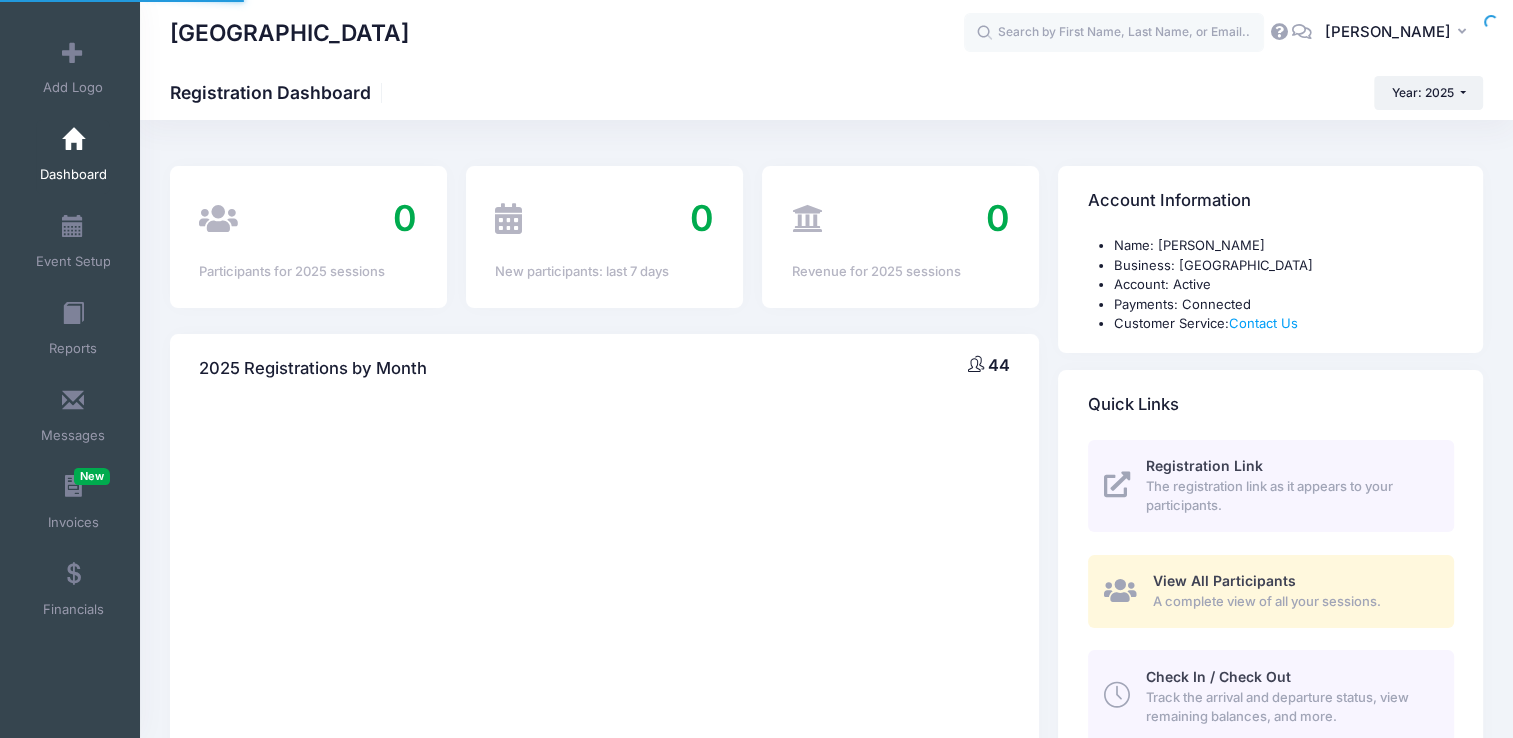 select 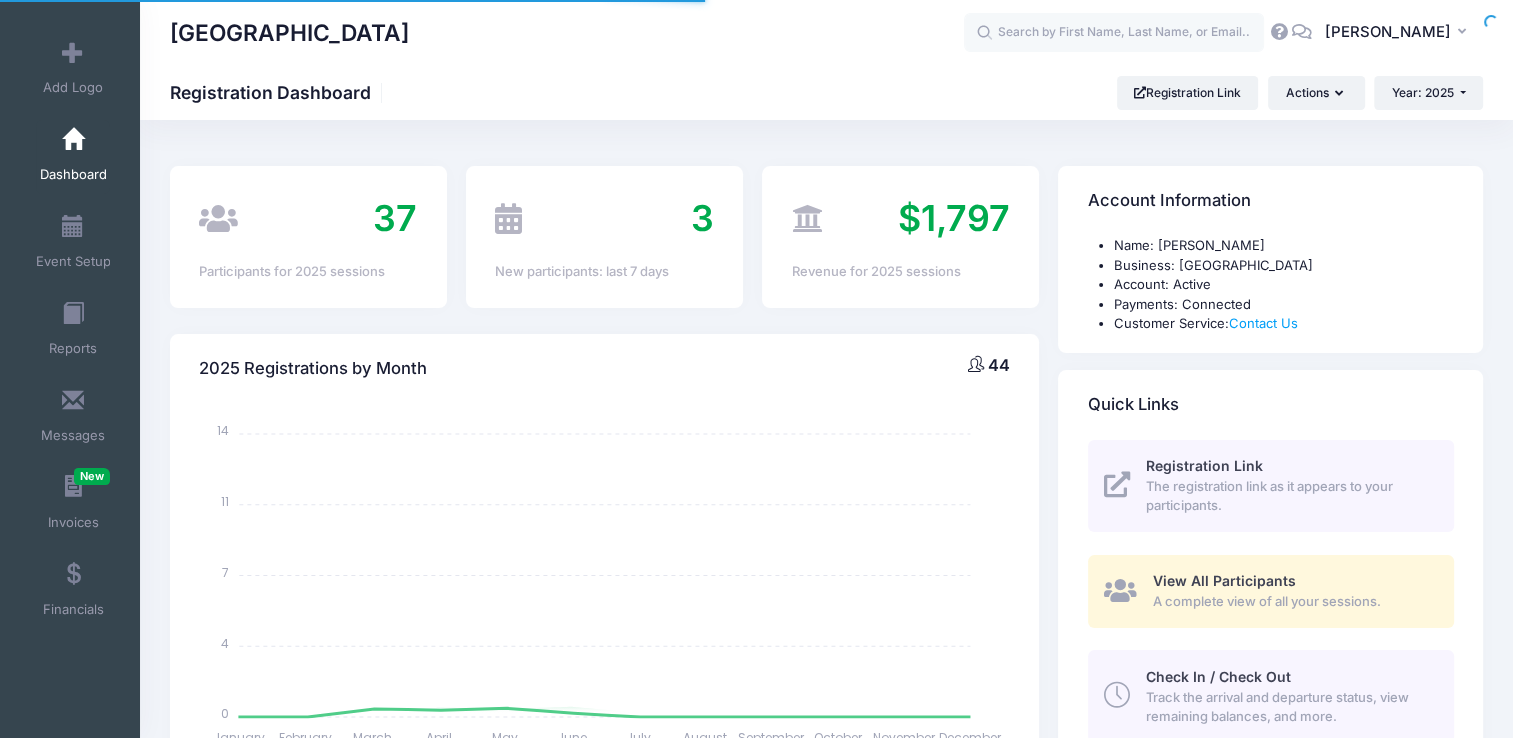 scroll, scrollTop: 0, scrollLeft: 0, axis: both 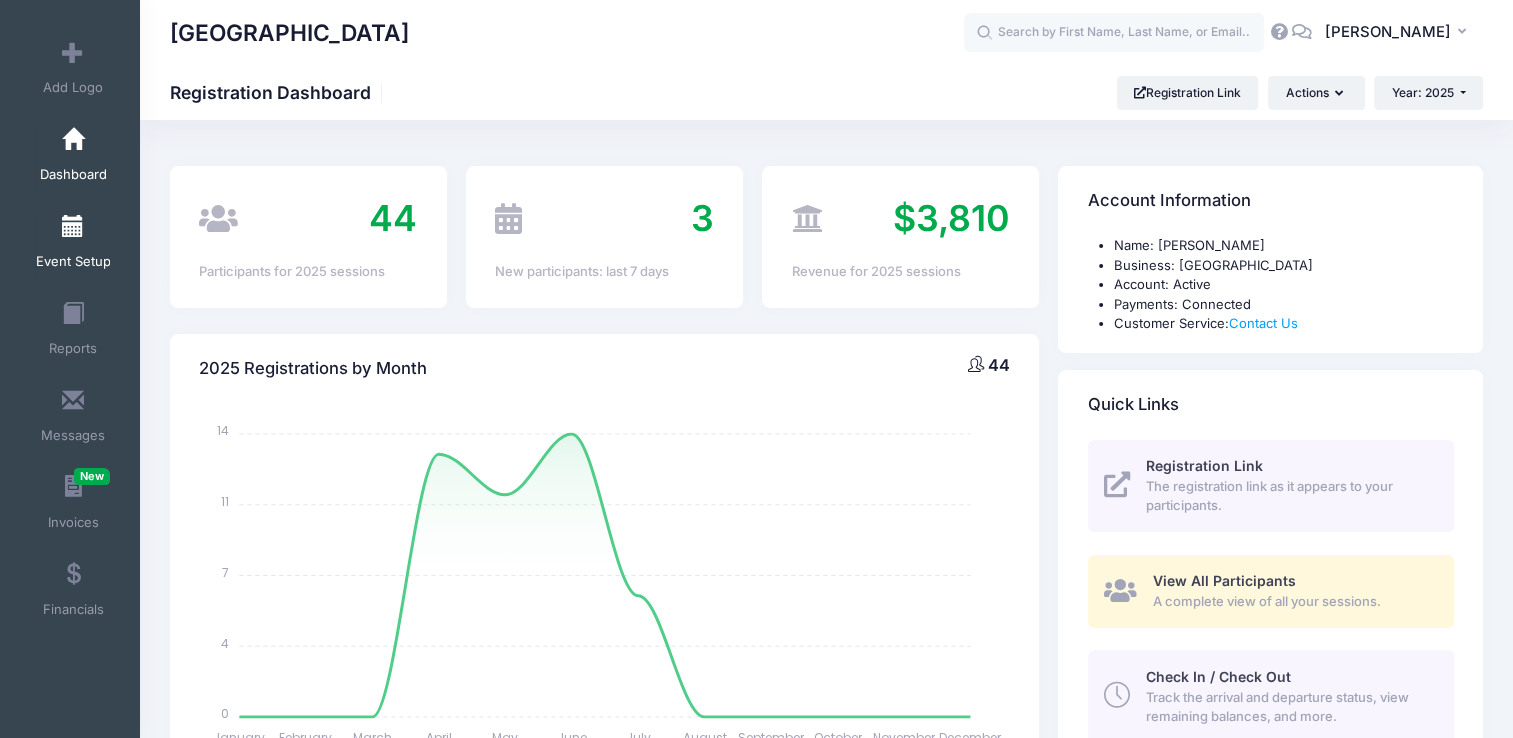 click on "Event Setup" at bounding box center (73, 261) 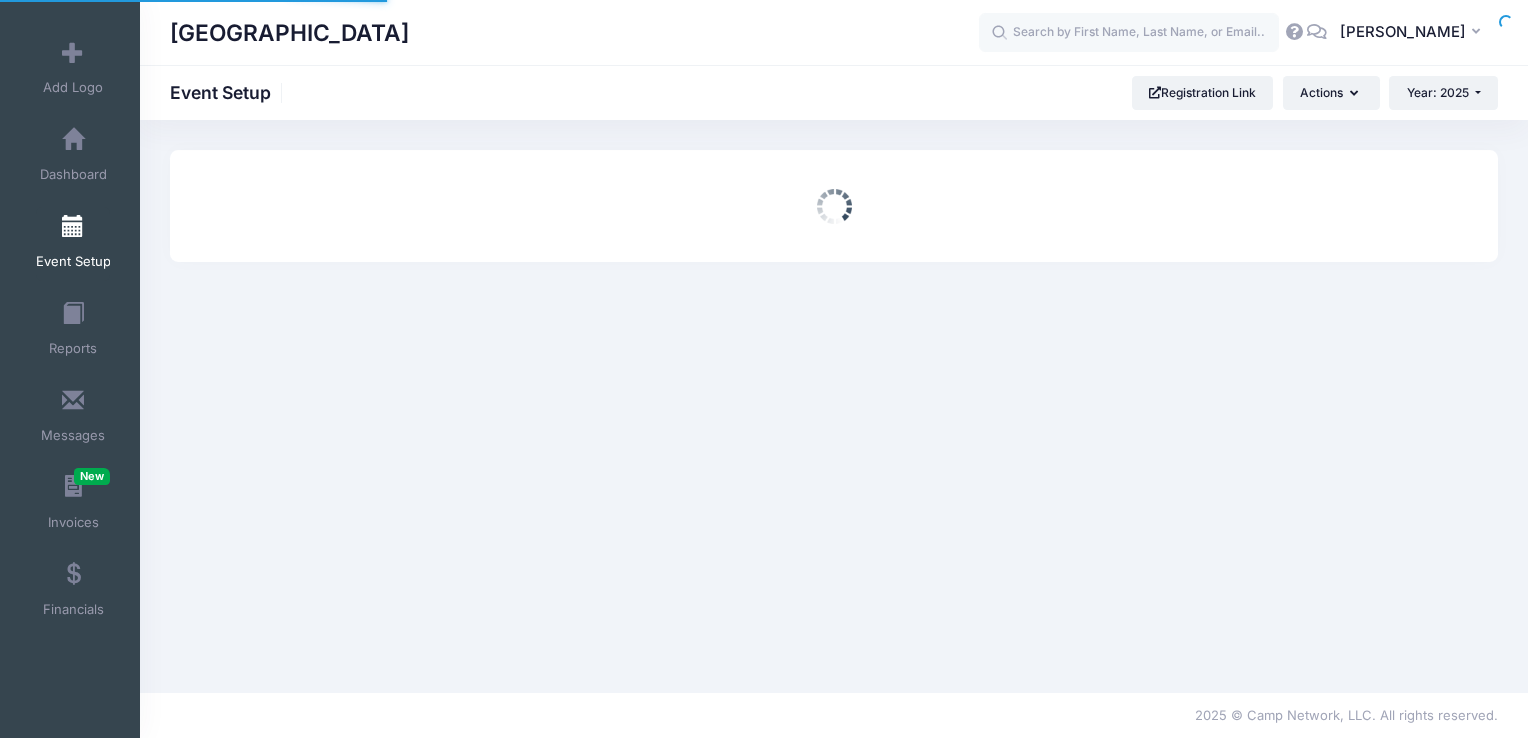 scroll, scrollTop: 0, scrollLeft: 0, axis: both 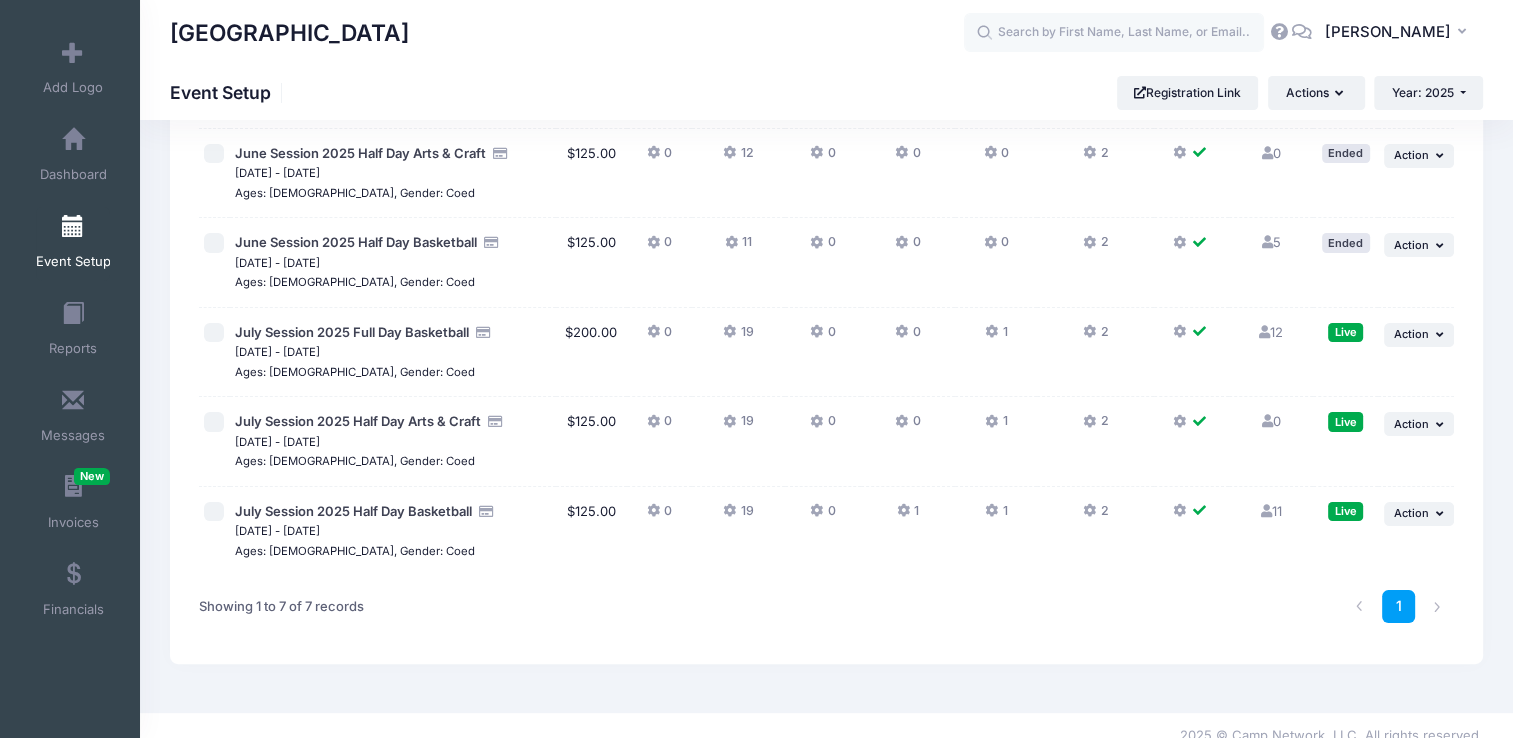 click on "12
Full" at bounding box center [1271, 332] 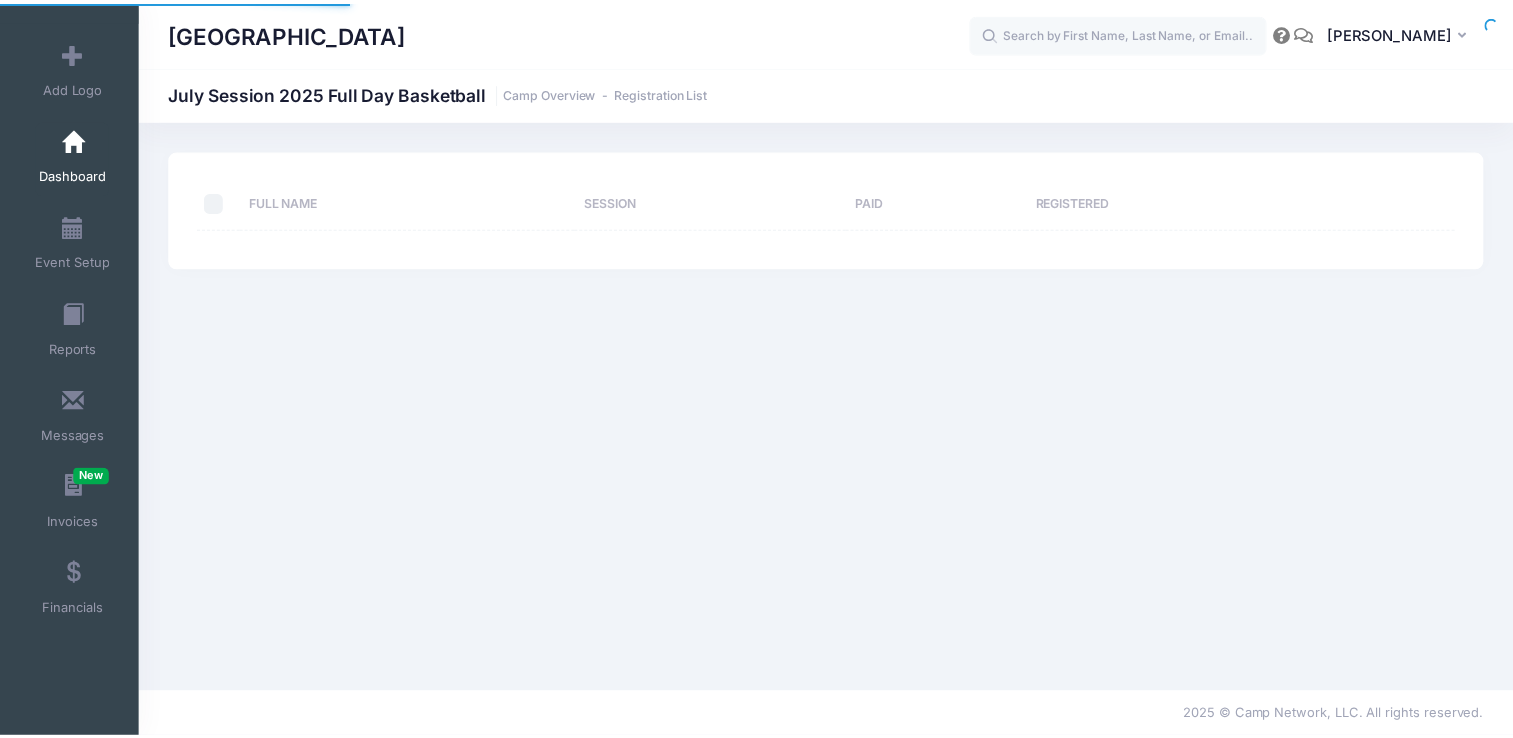 scroll, scrollTop: 0, scrollLeft: 0, axis: both 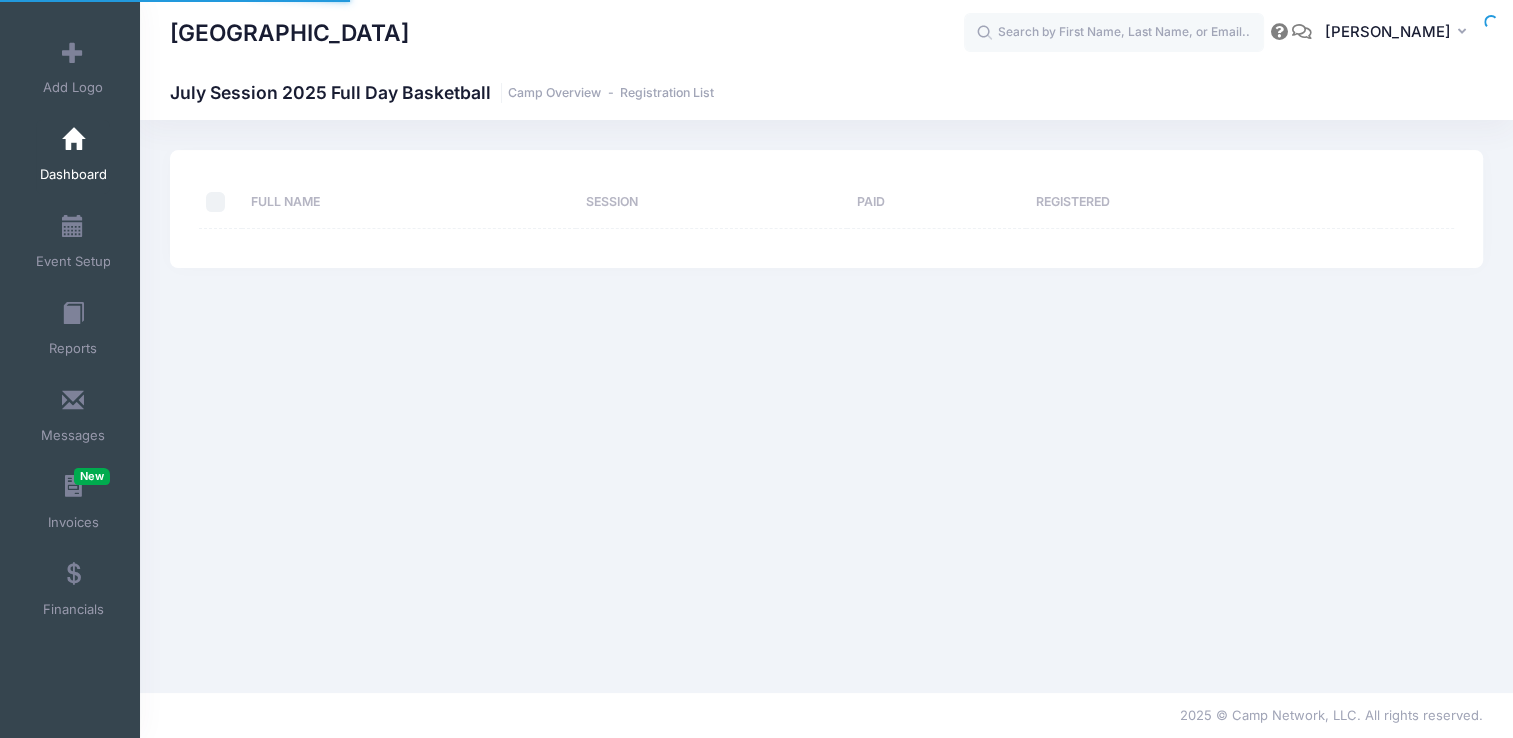 select on "10" 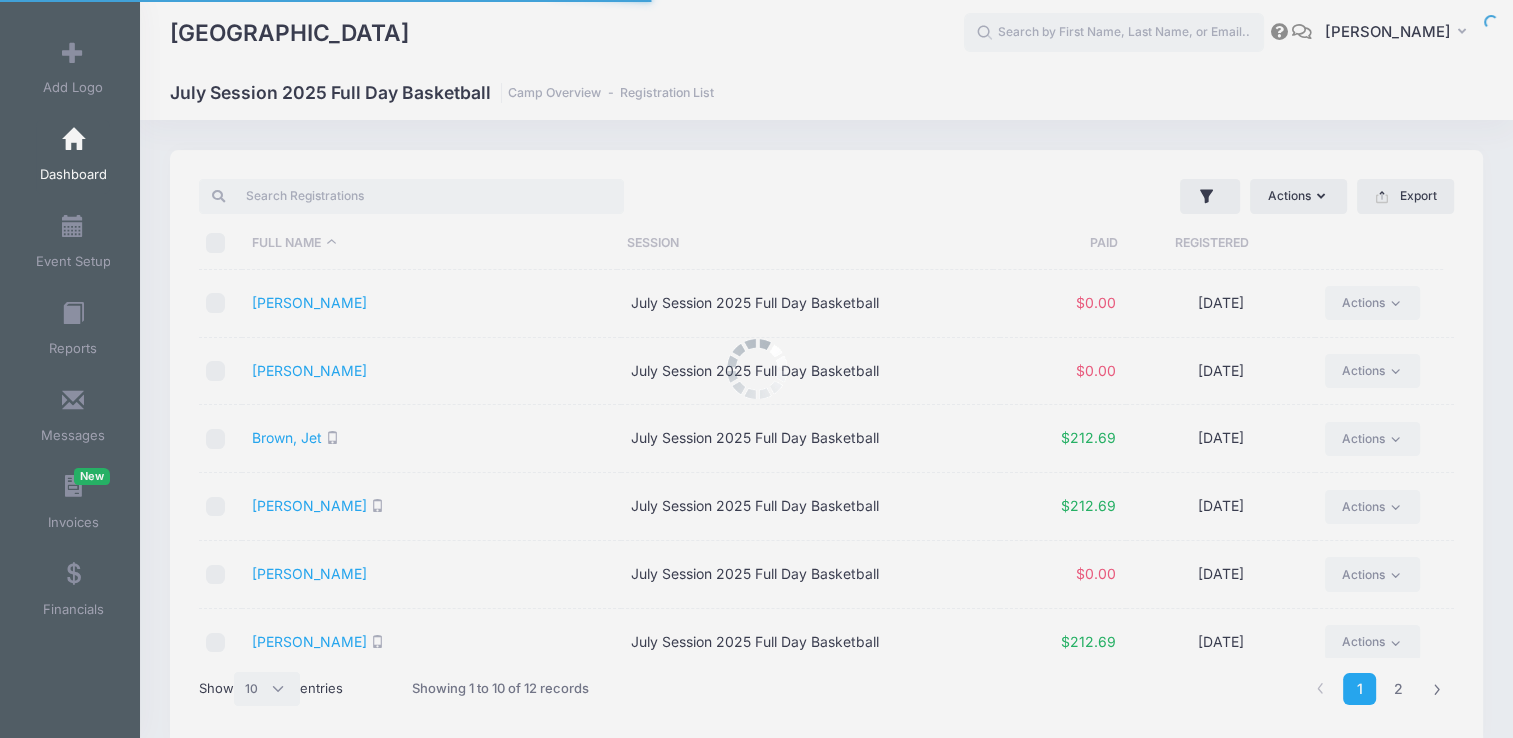 scroll, scrollTop: 48, scrollLeft: 0, axis: vertical 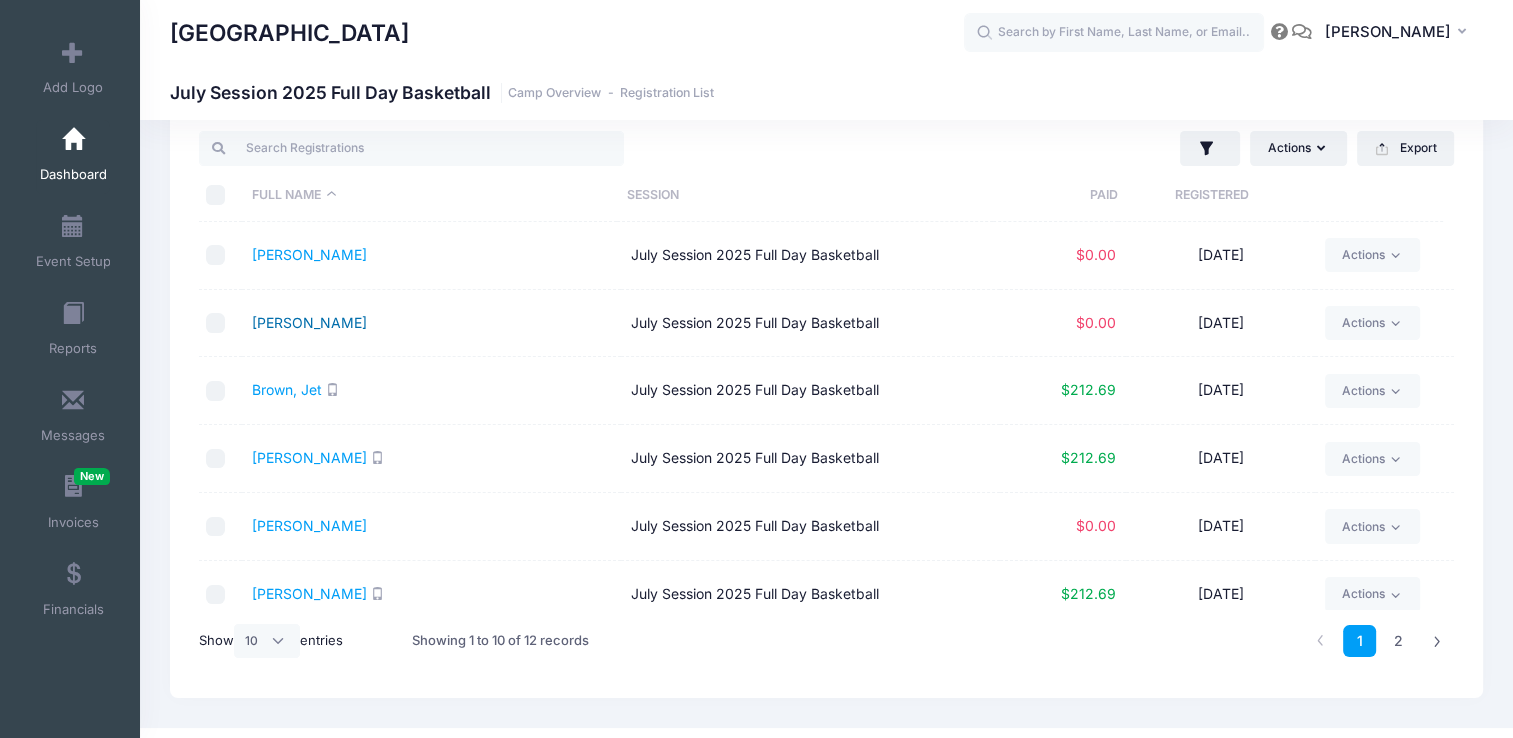 click on "Barney, Kai" at bounding box center (309, 322) 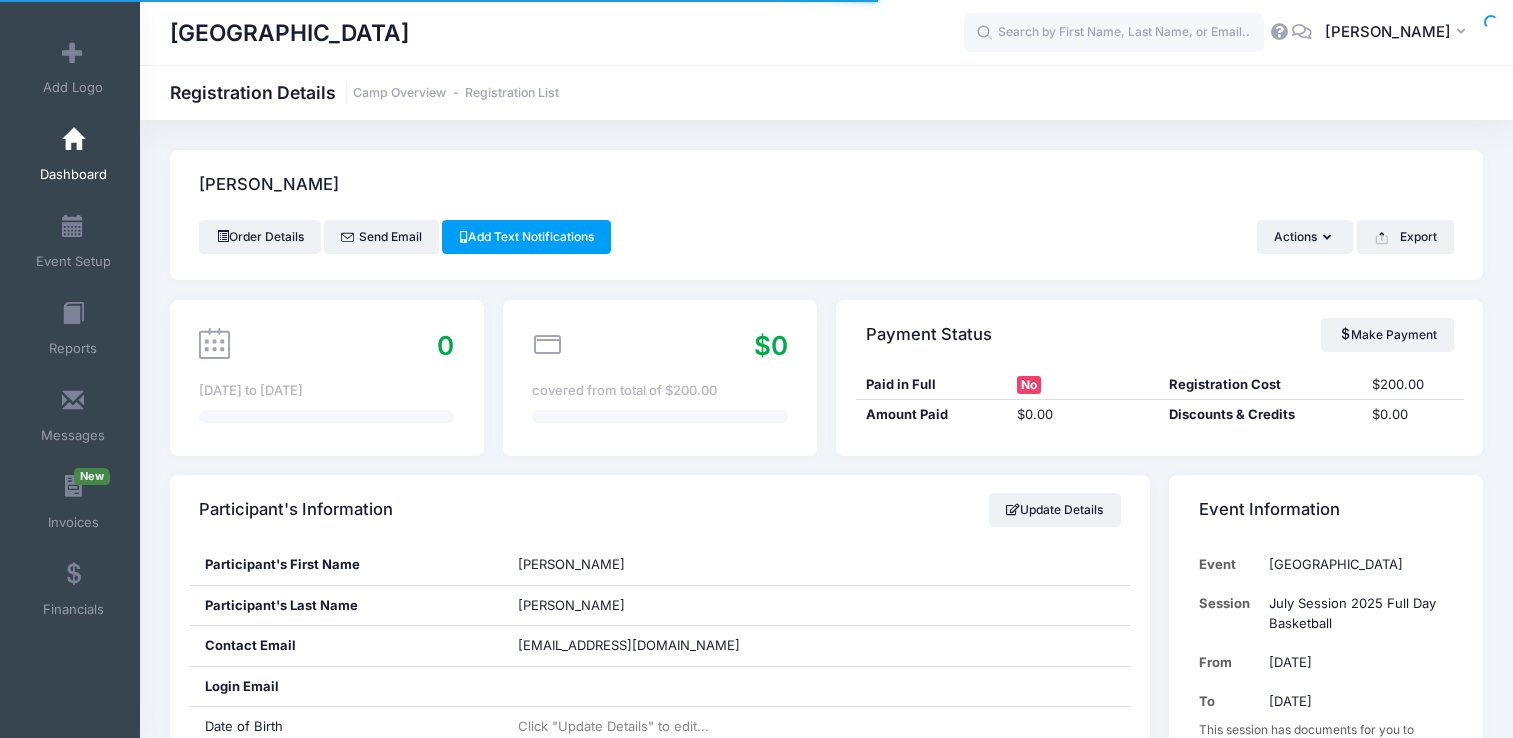scroll, scrollTop: 0, scrollLeft: 0, axis: both 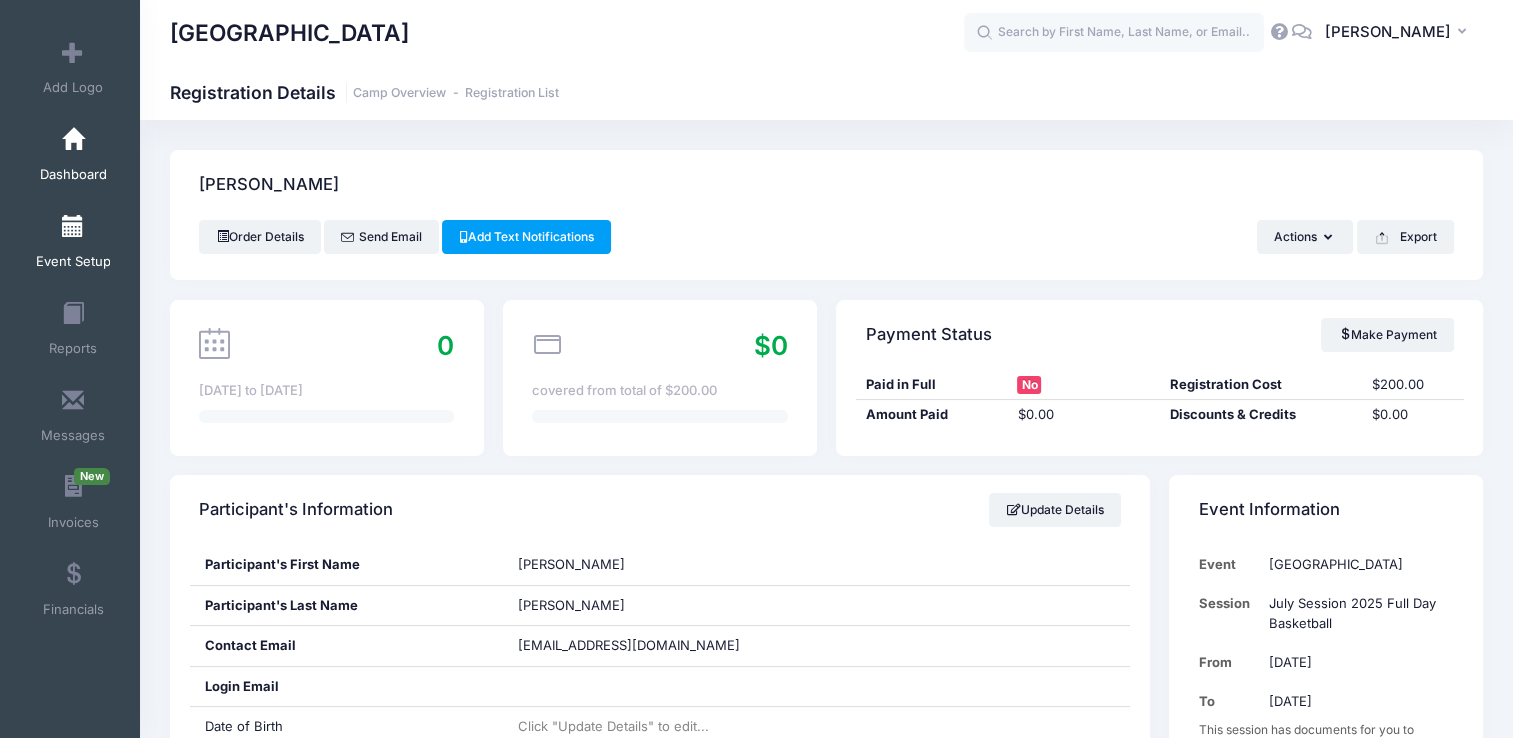 click at bounding box center (73, 227) 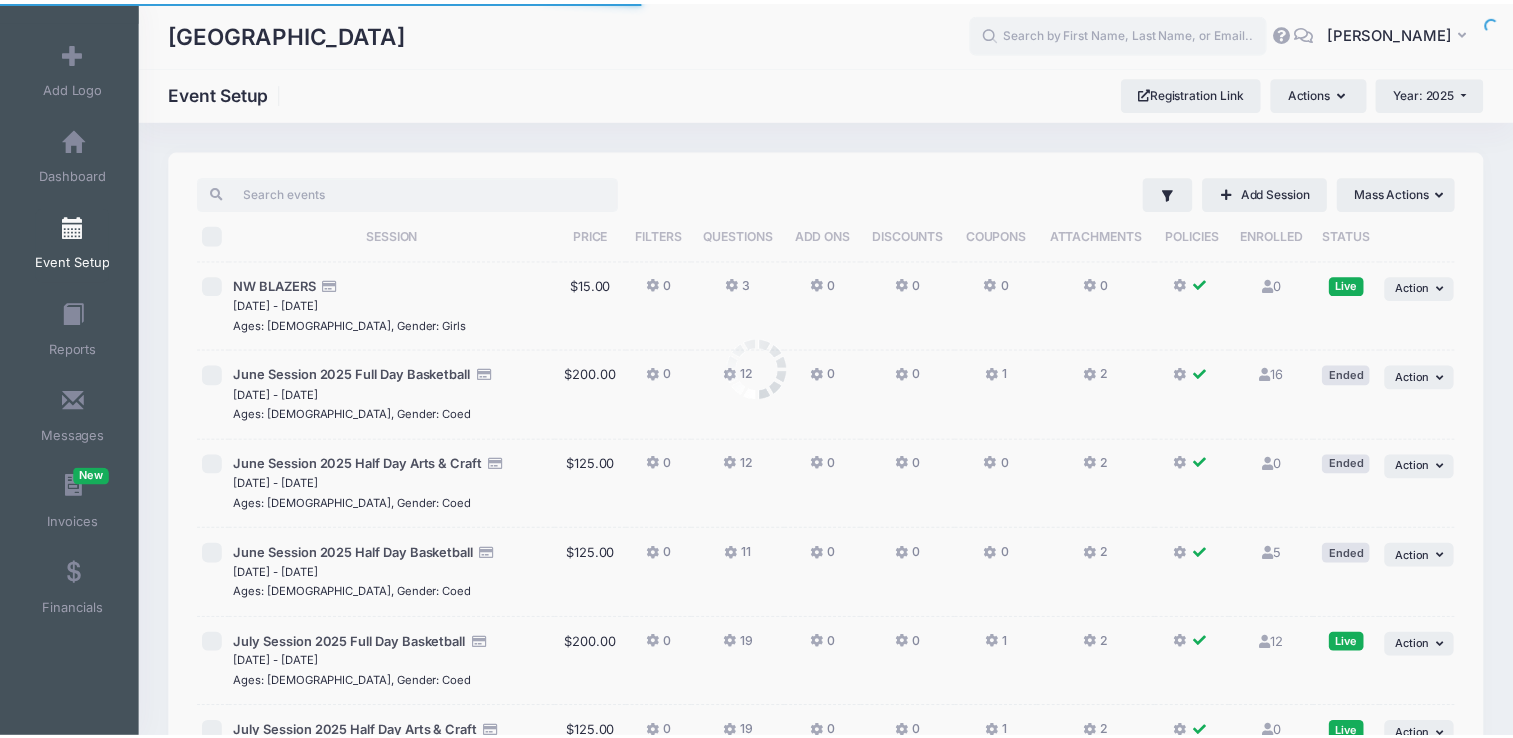 scroll, scrollTop: 170, scrollLeft: 0, axis: vertical 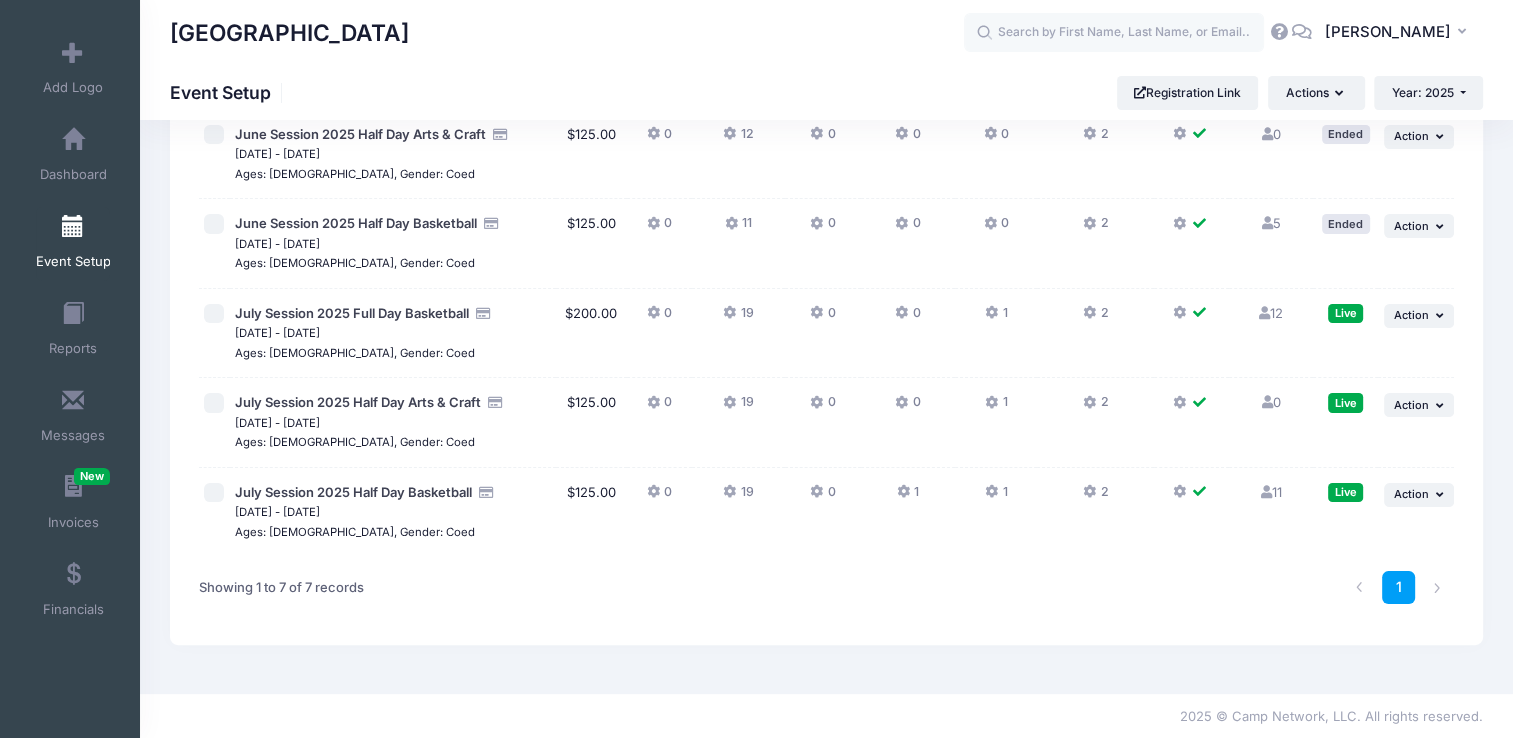 click on "12
Full" at bounding box center (1271, 334) 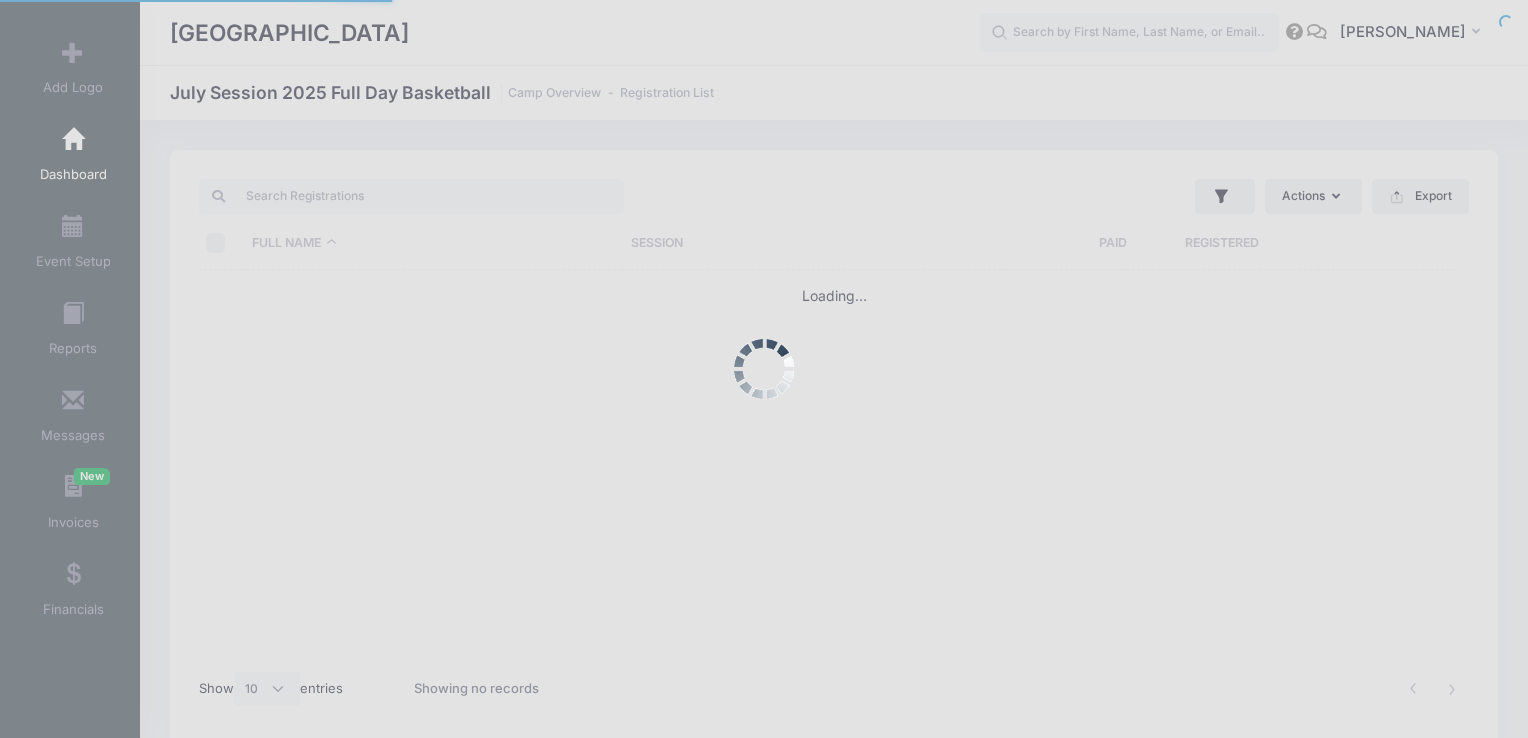 select on "10" 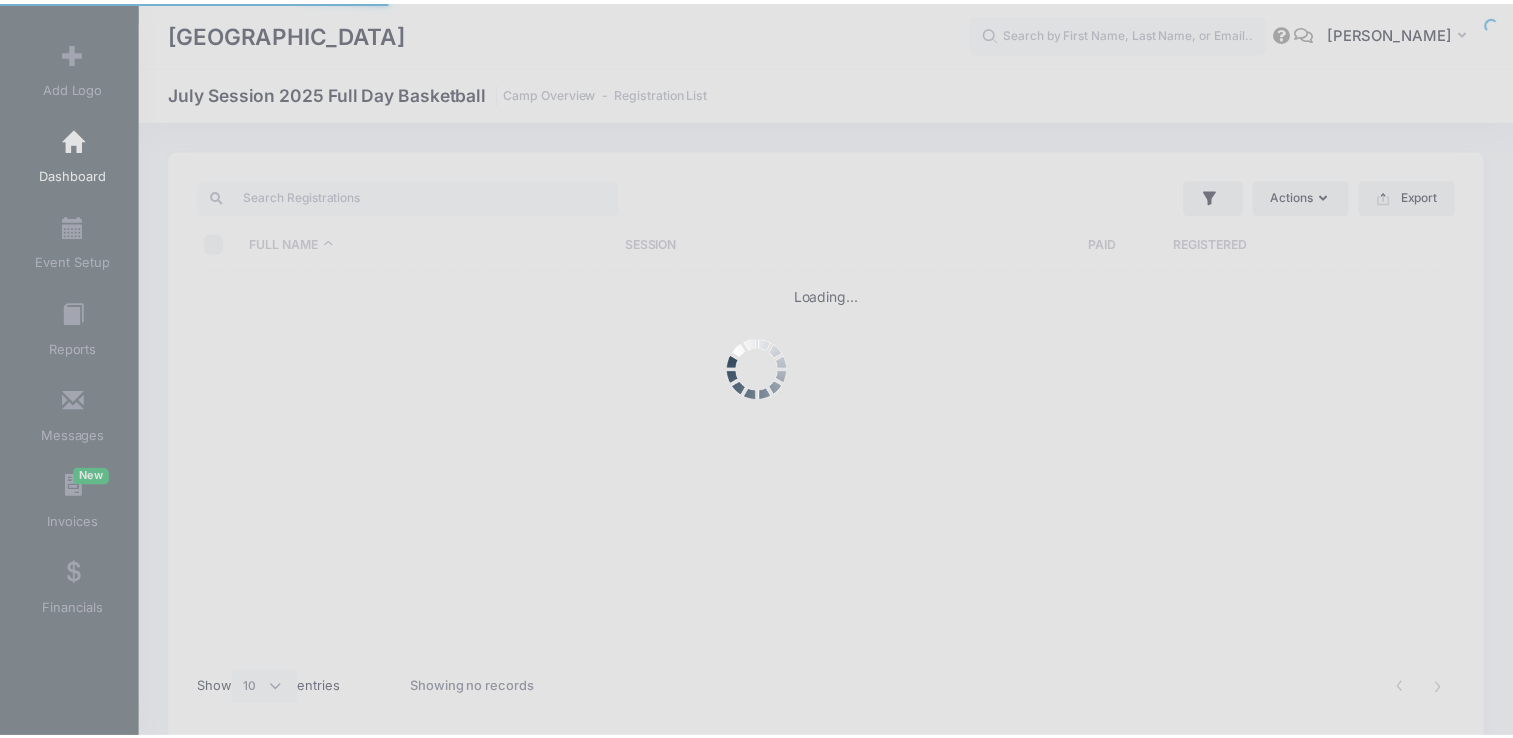 scroll, scrollTop: 0, scrollLeft: 0, axis: both 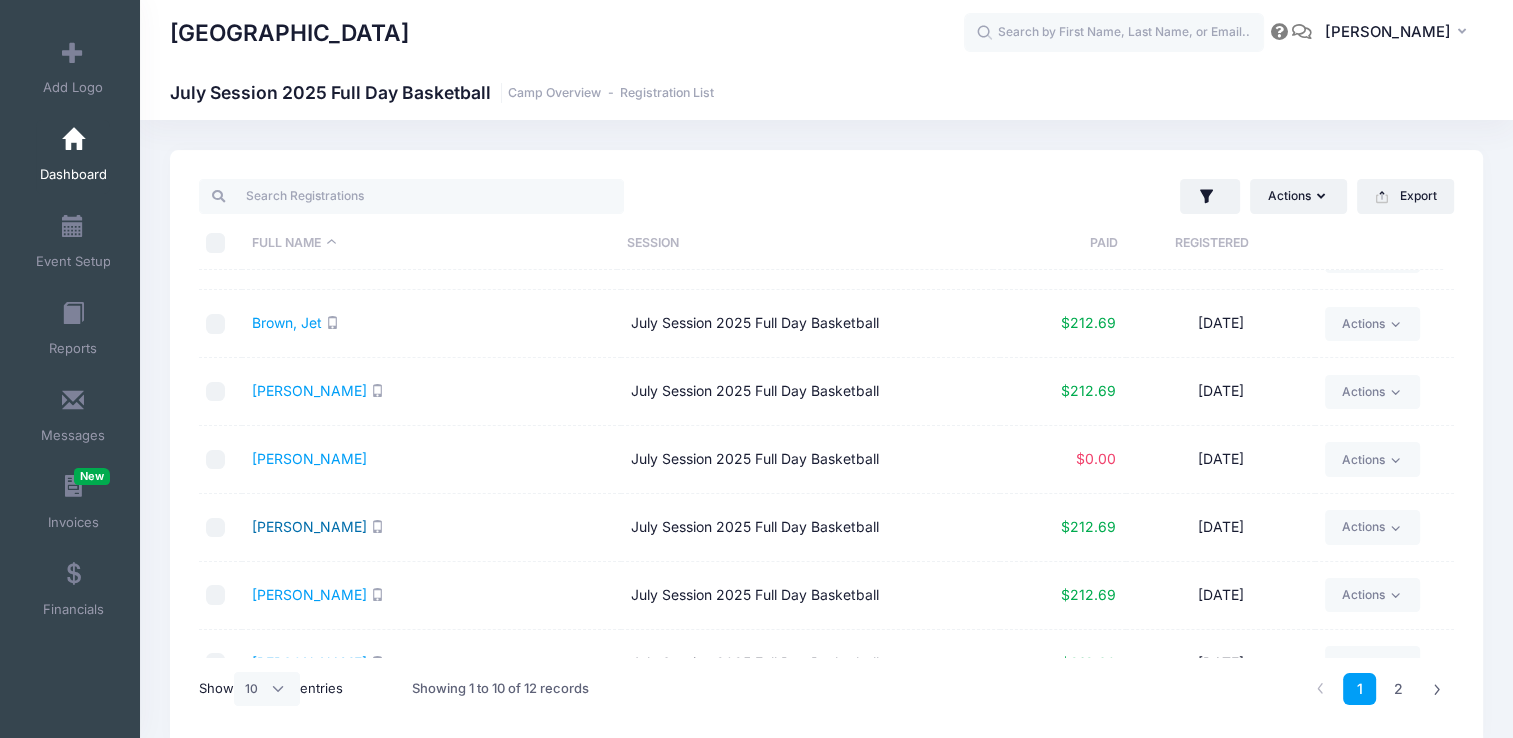 click on "Engel, George" at bounding box center [309, 526] 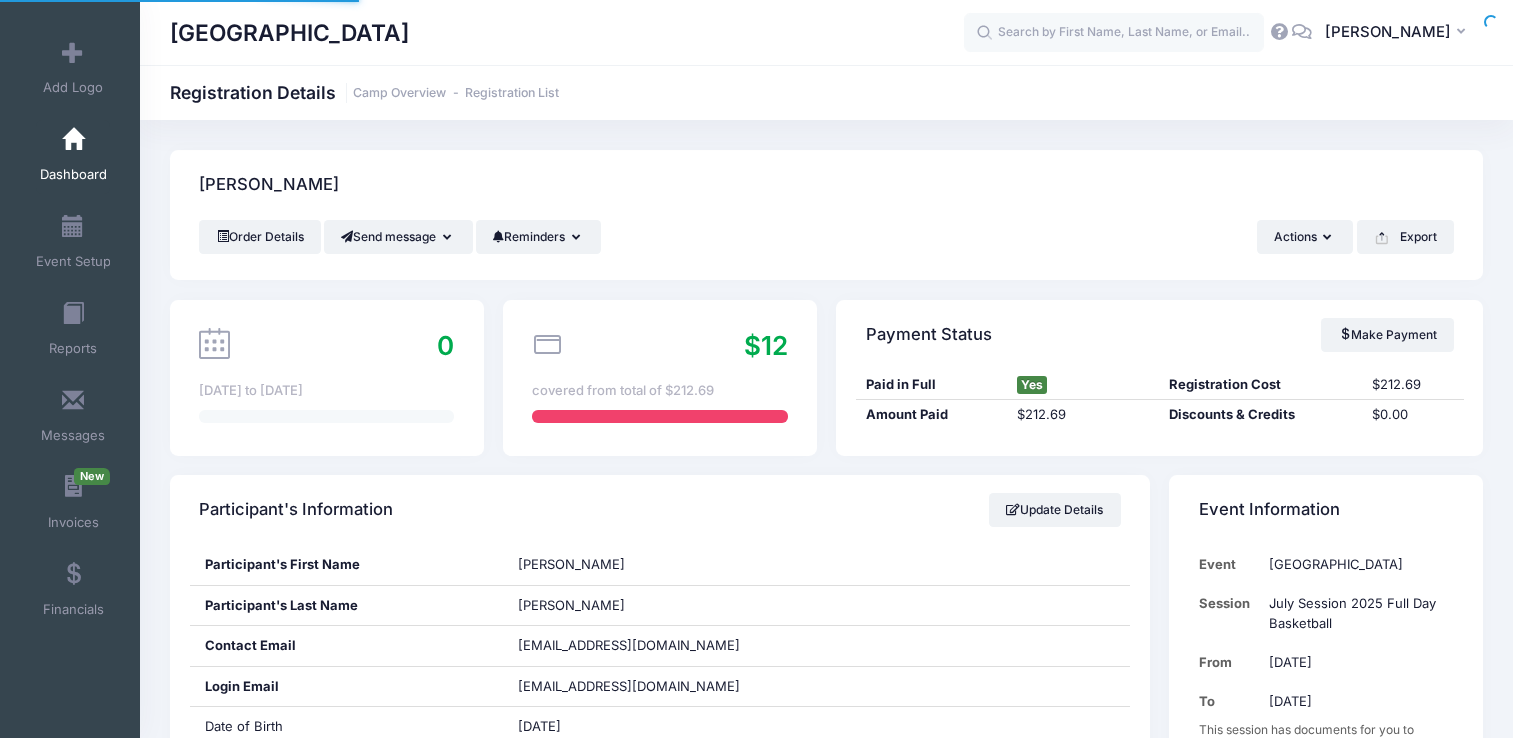 scroll, scrollTop: 0, scrollLeft: 0, axis: both 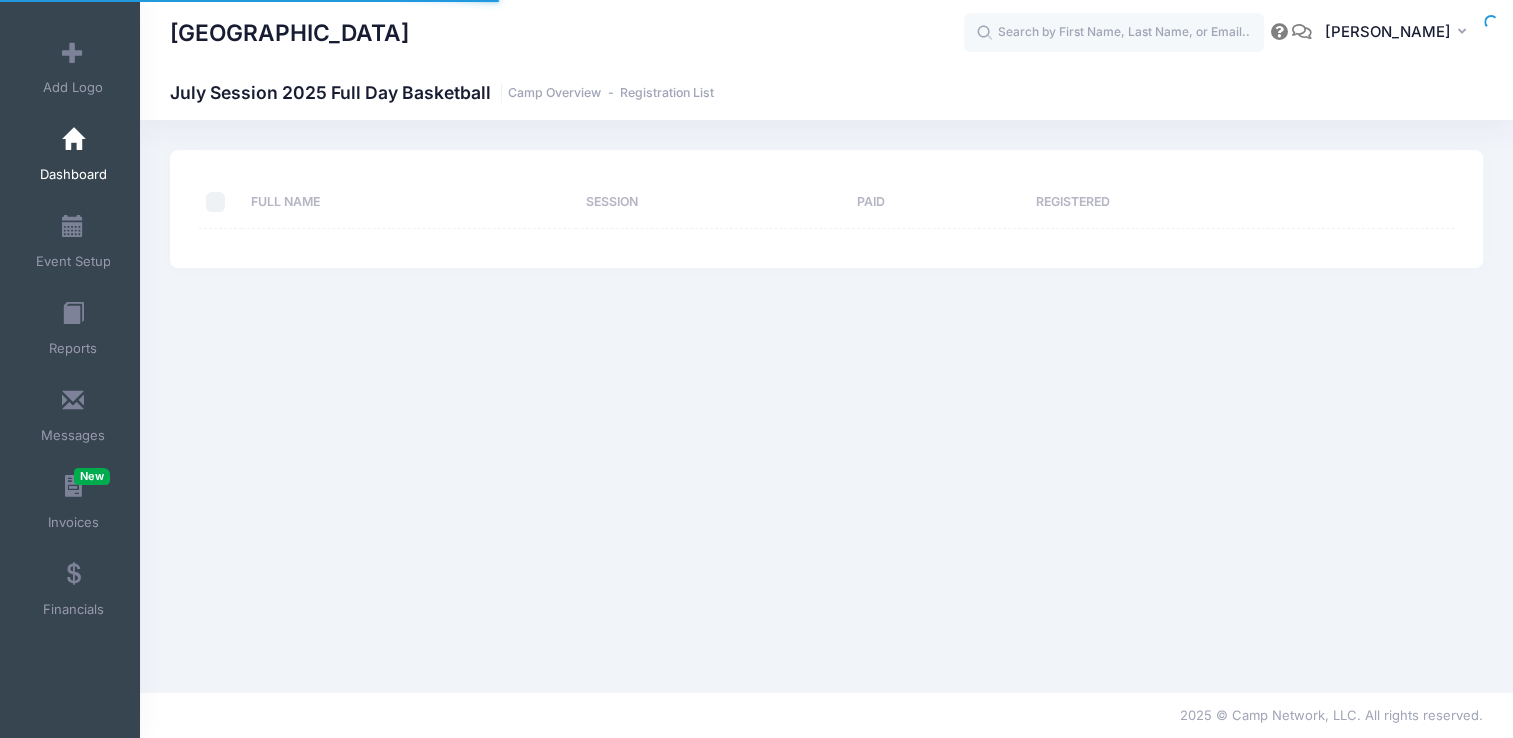 select on "10" 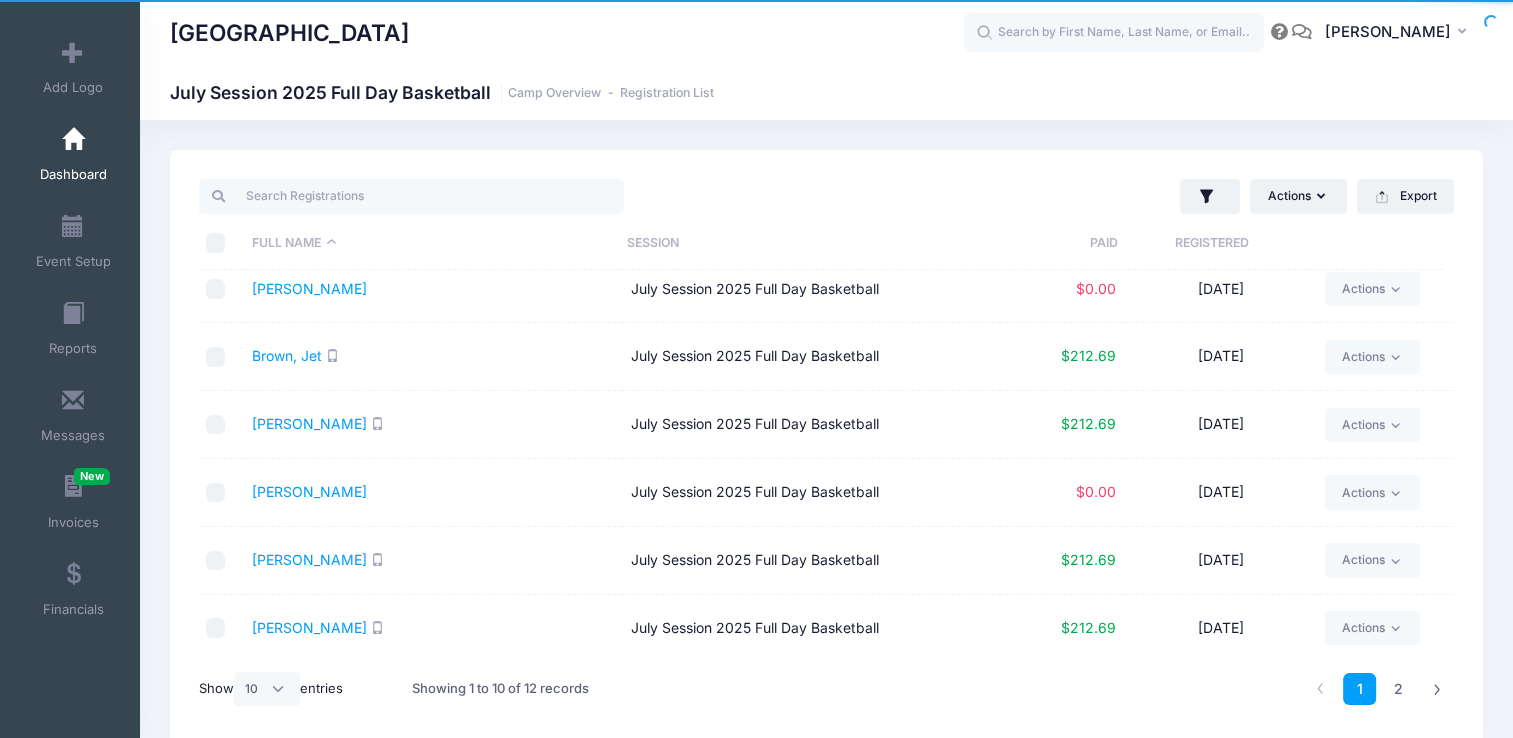 scroll, scrollTop: 102, scrollLeft: 0, axis: vertical 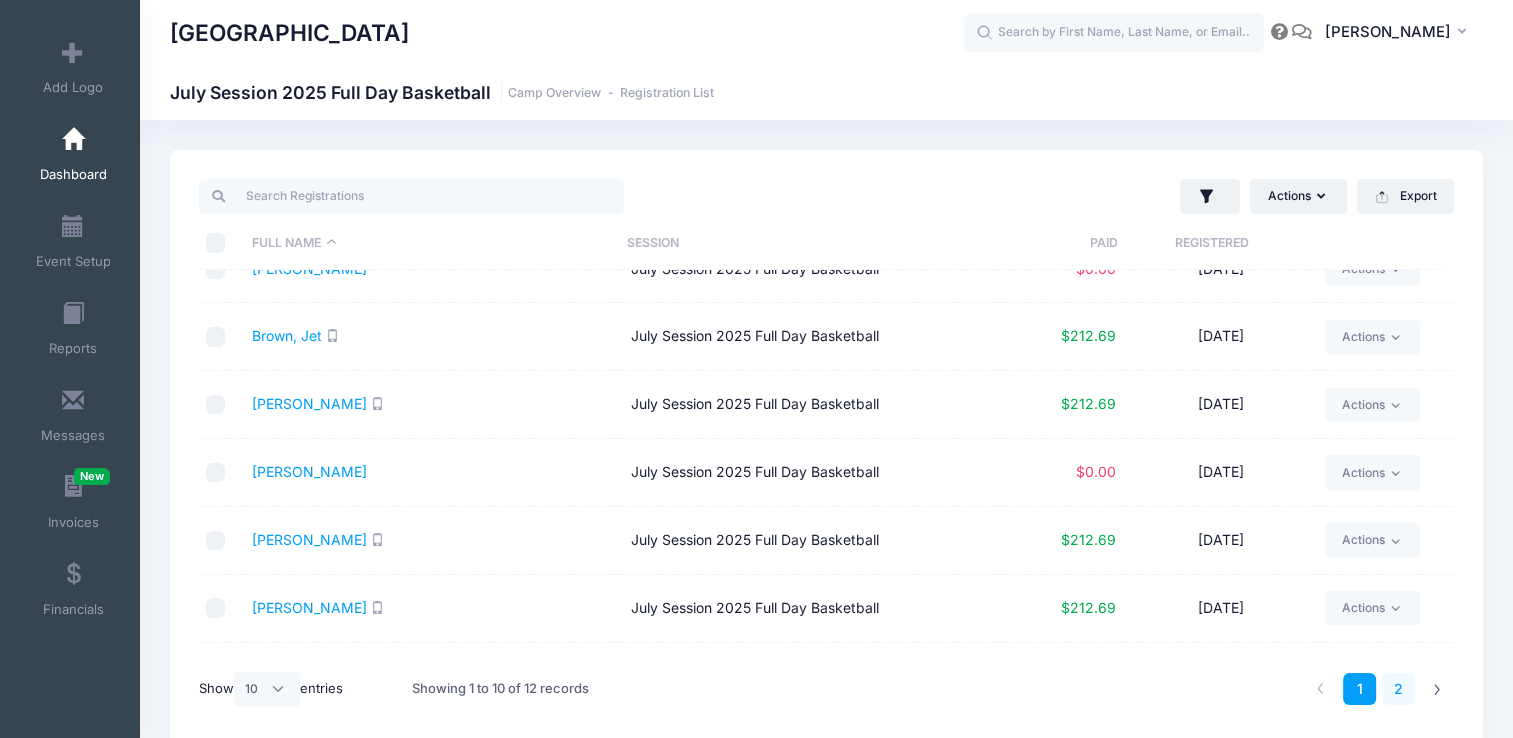 click on "2" at bounding box center (1398, 689) 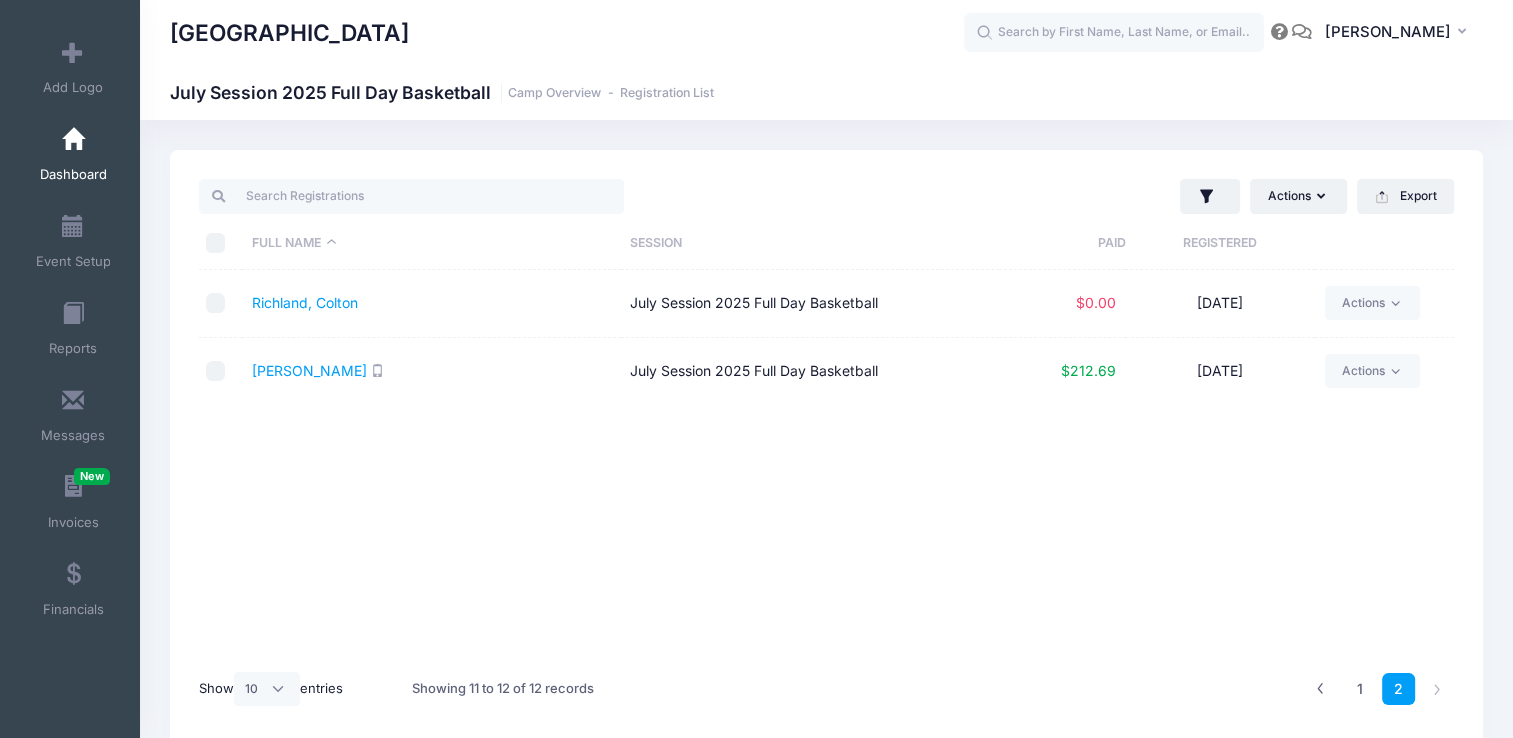 scroll, scrollTop: 0, scrollLeft: 0, axis: both 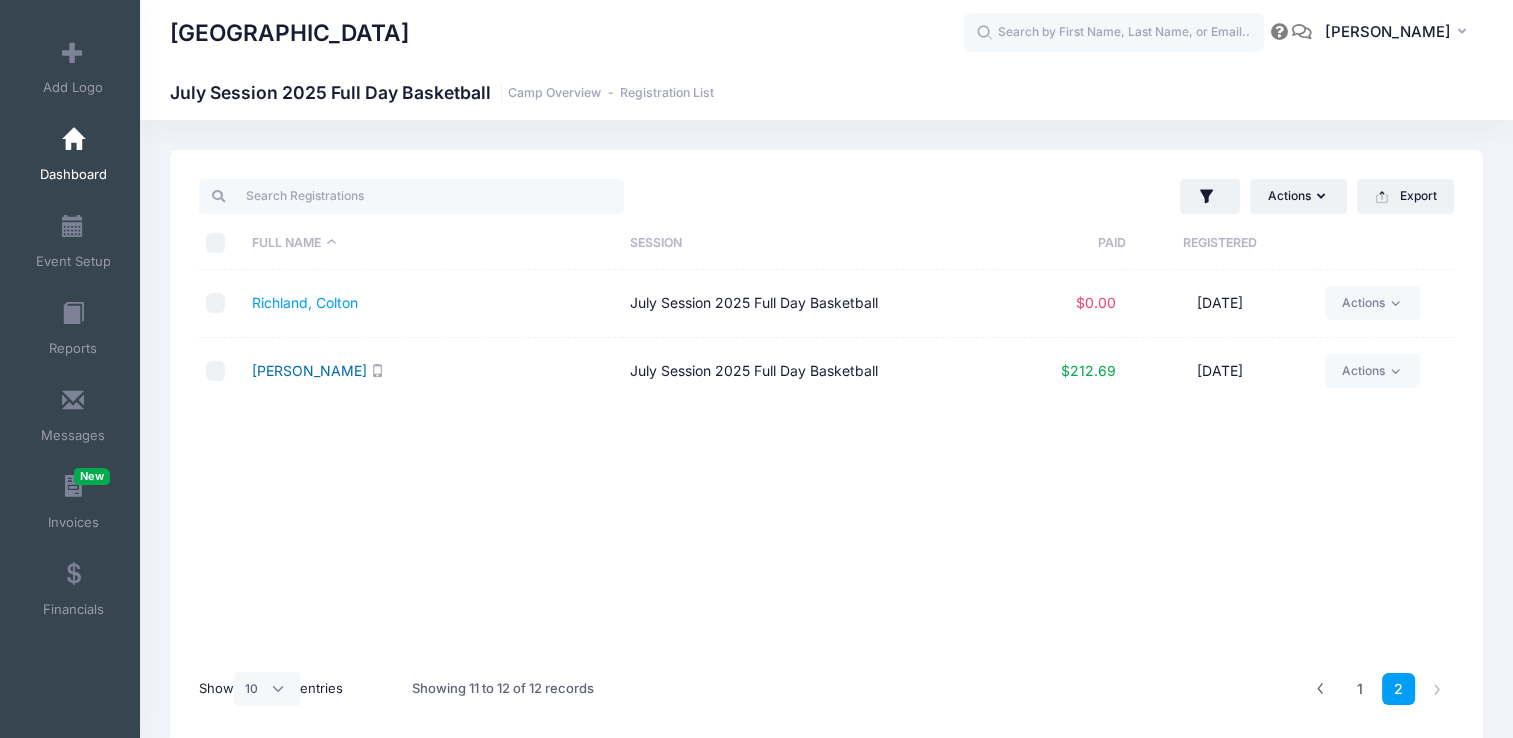 click on "[PERSON_NAME]" at bounding box center (309, 370) 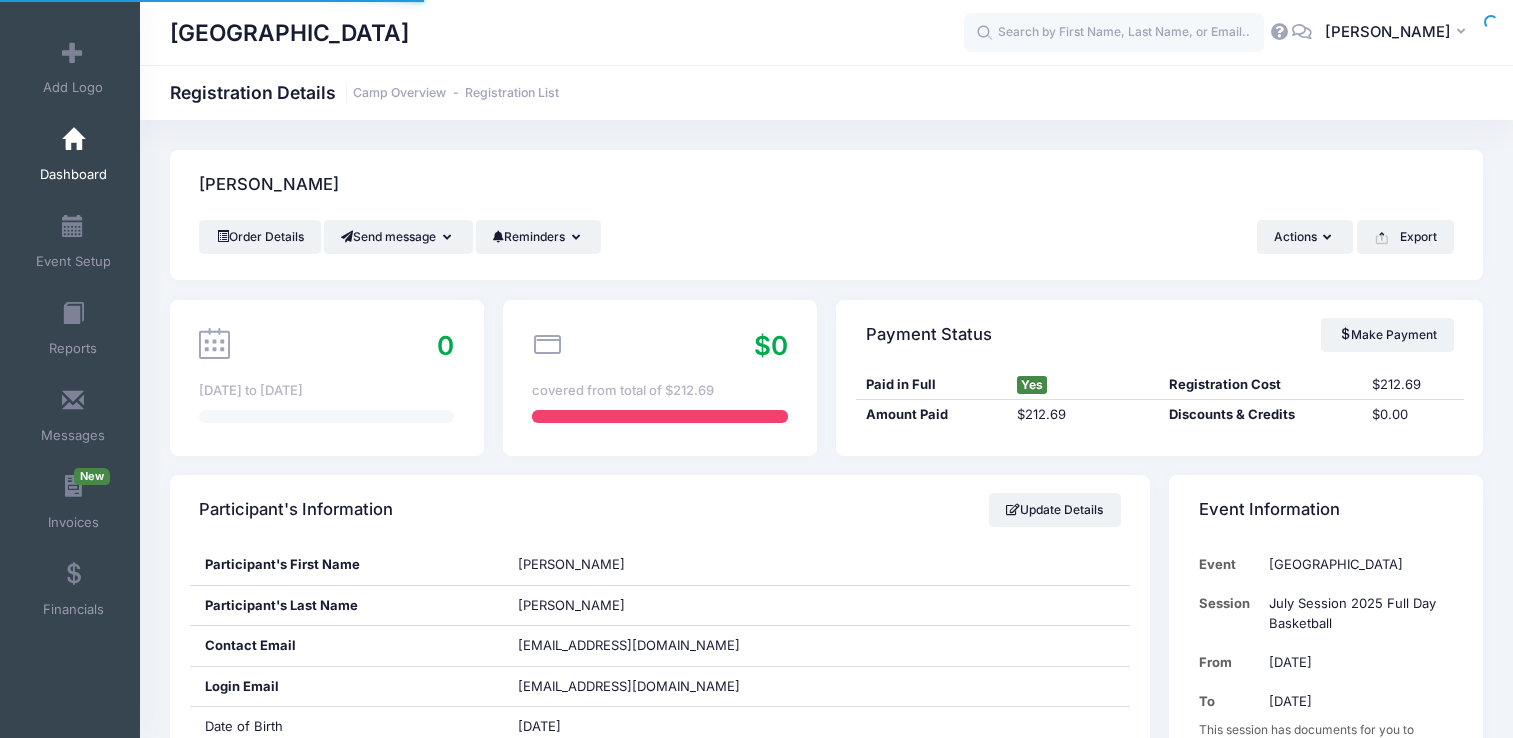 scroll, scrollTop: 0, scrollLeft: 0, axis: both 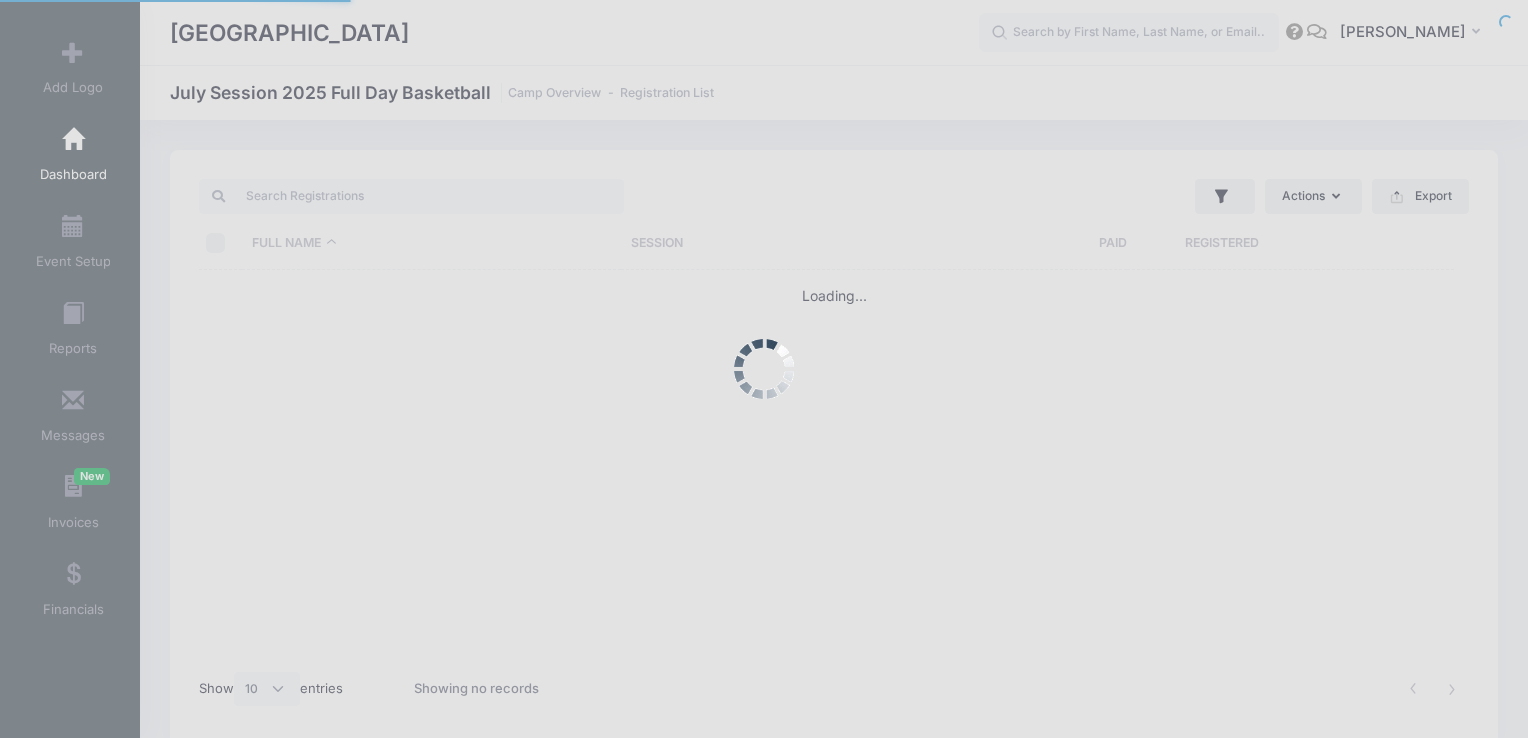 select on "10" 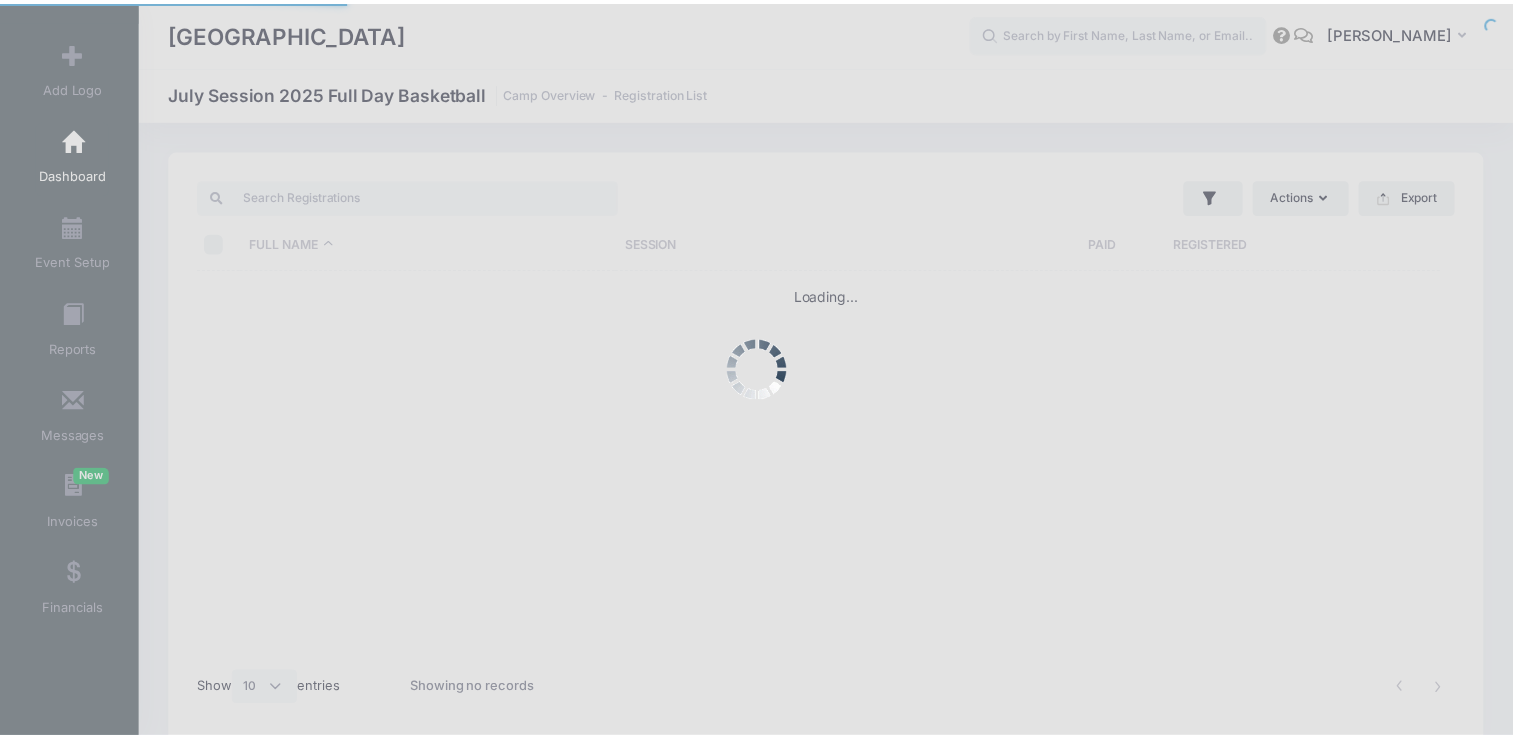scroll, scrollTop: 0, scrollLeft: 0, axis: both 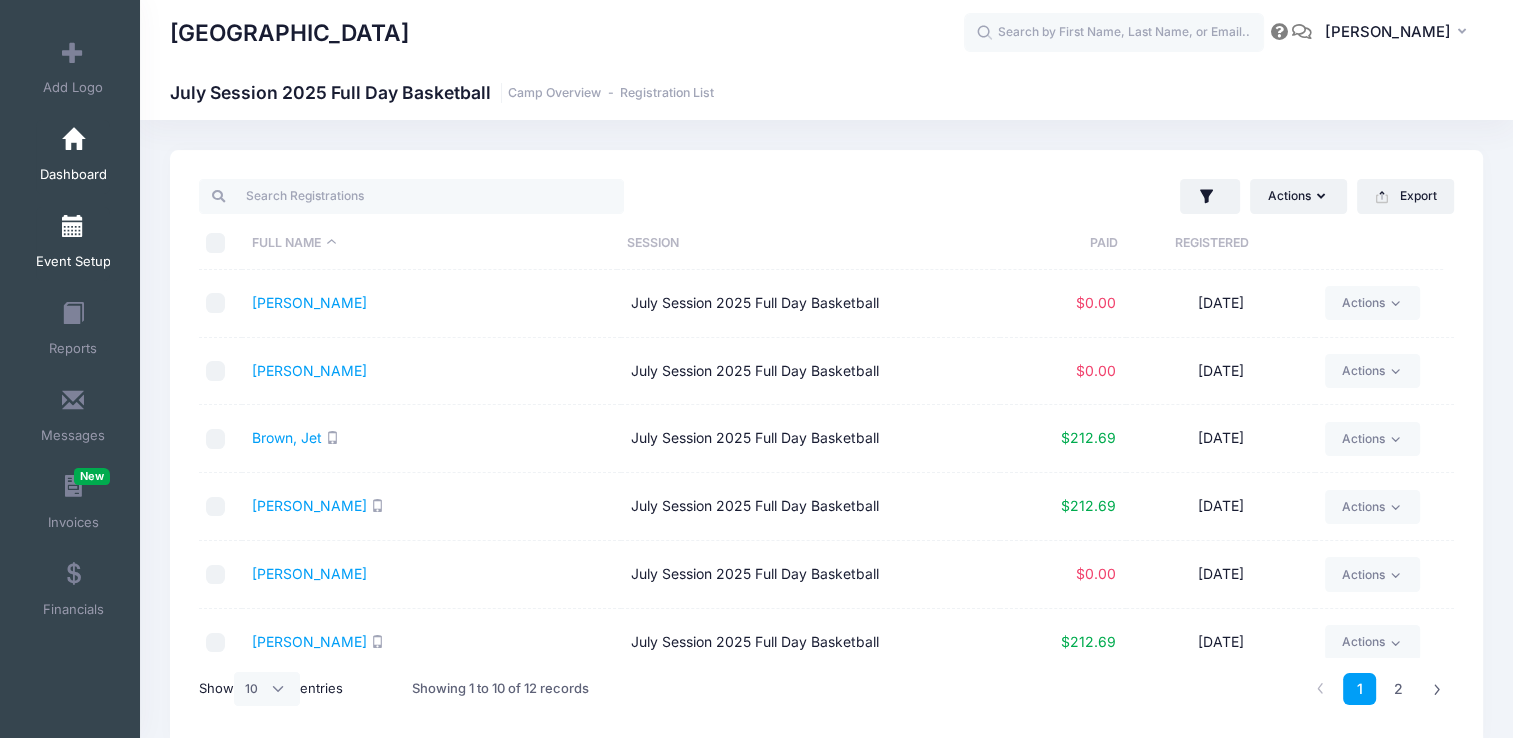 click on "Event Setup" at bounding box center (73, 261) 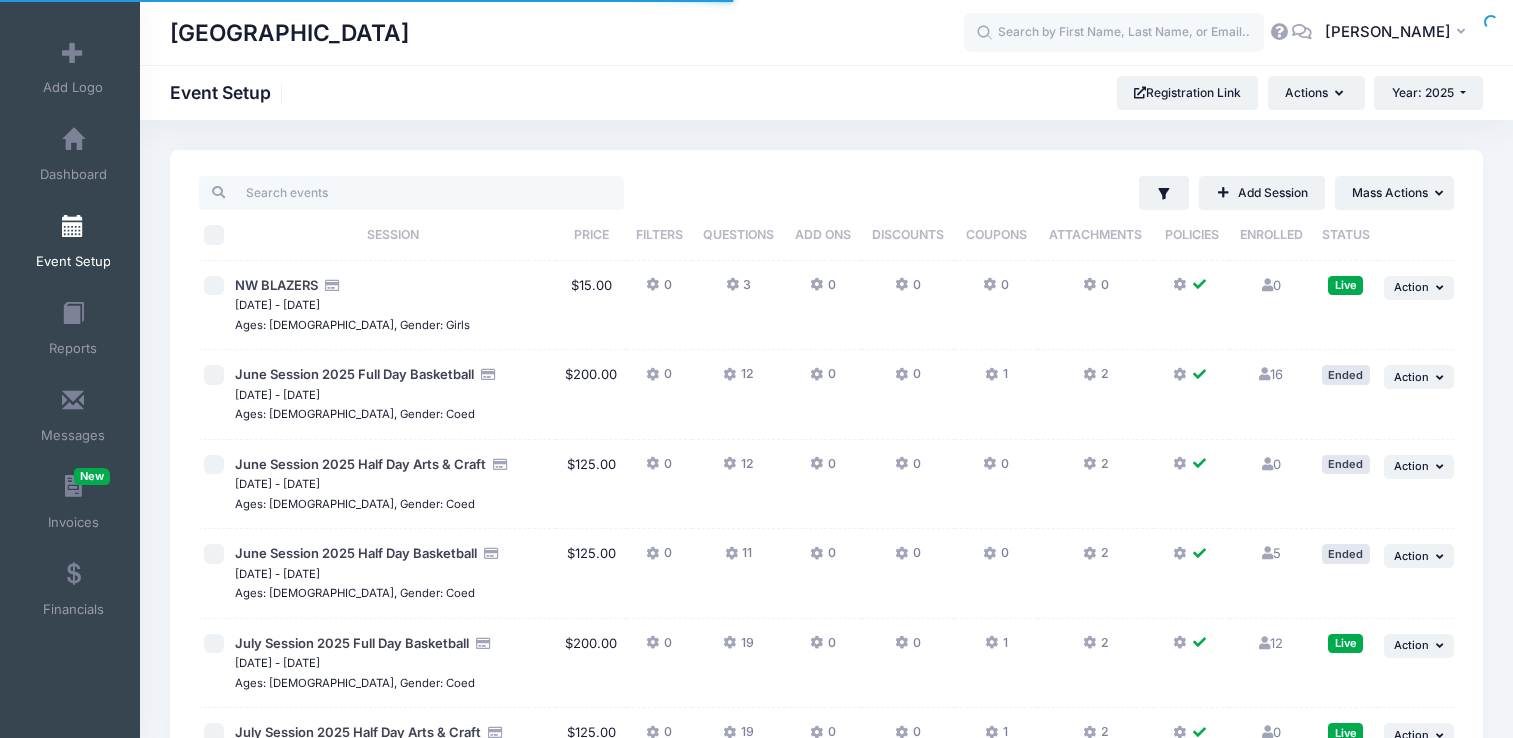 scroll, scrollTop: 0, scrollLeft: 0, axis: both 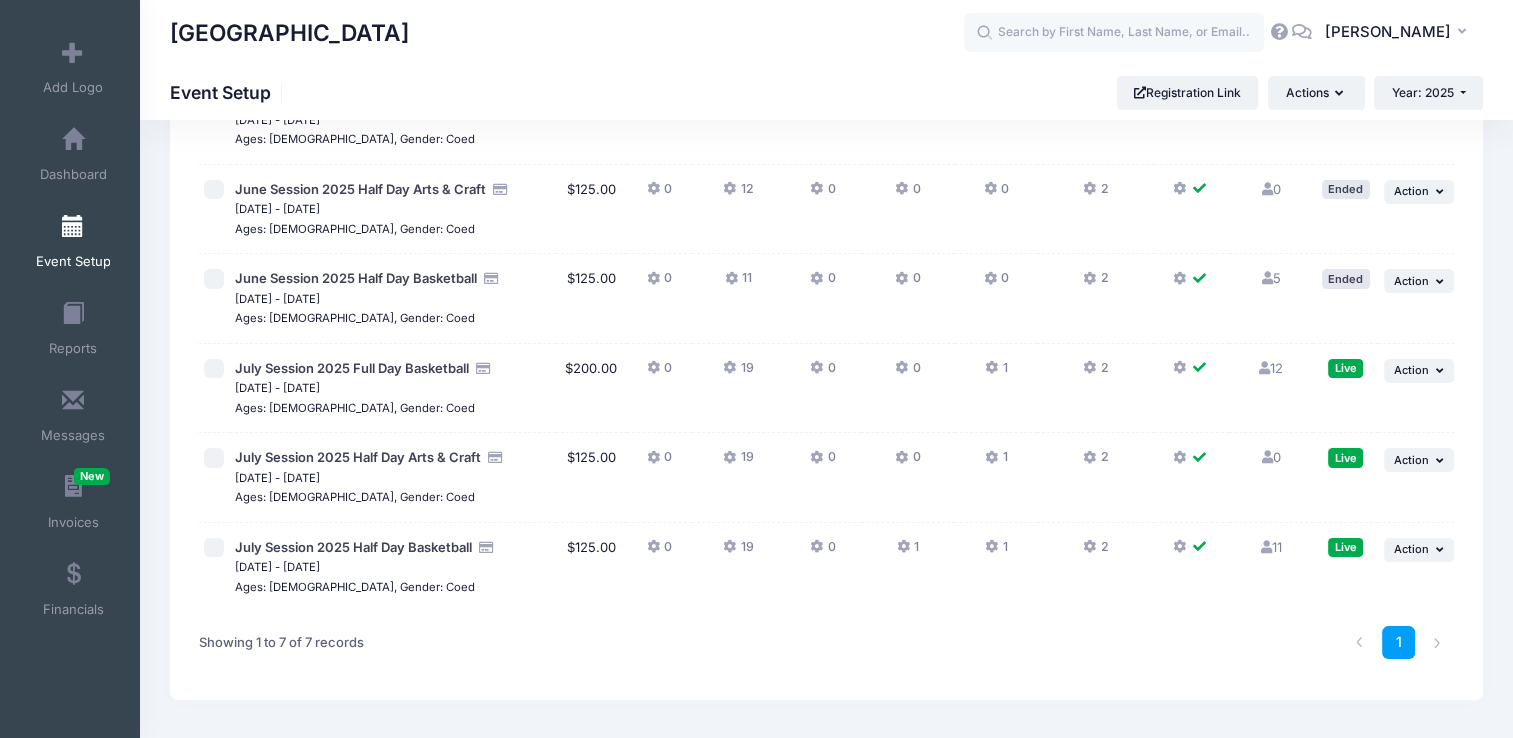 click on "12
Full" at bounding box center (1271, 368) 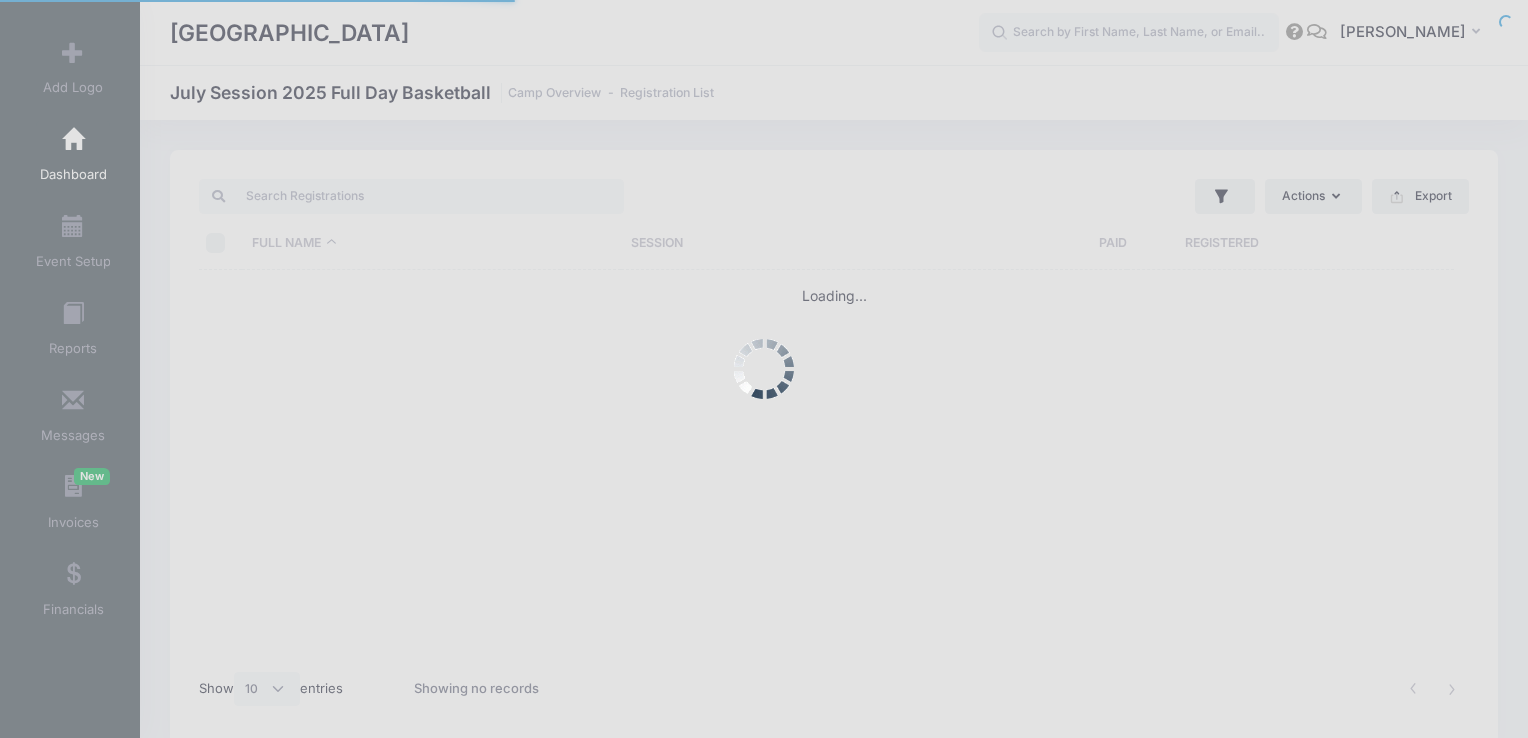 select on "10" 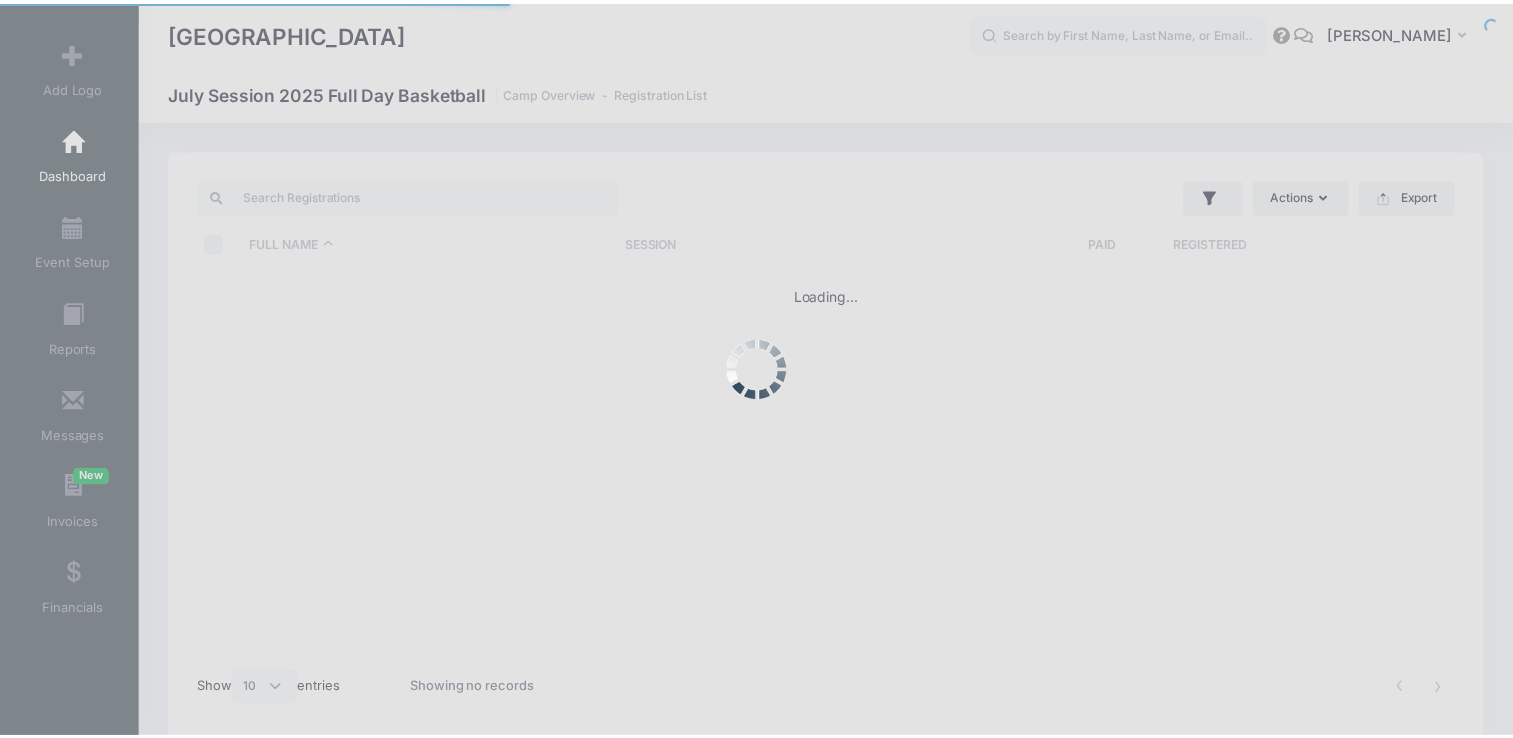 scroll, scrollTop: 0, scrollLeft: 0, axis: both 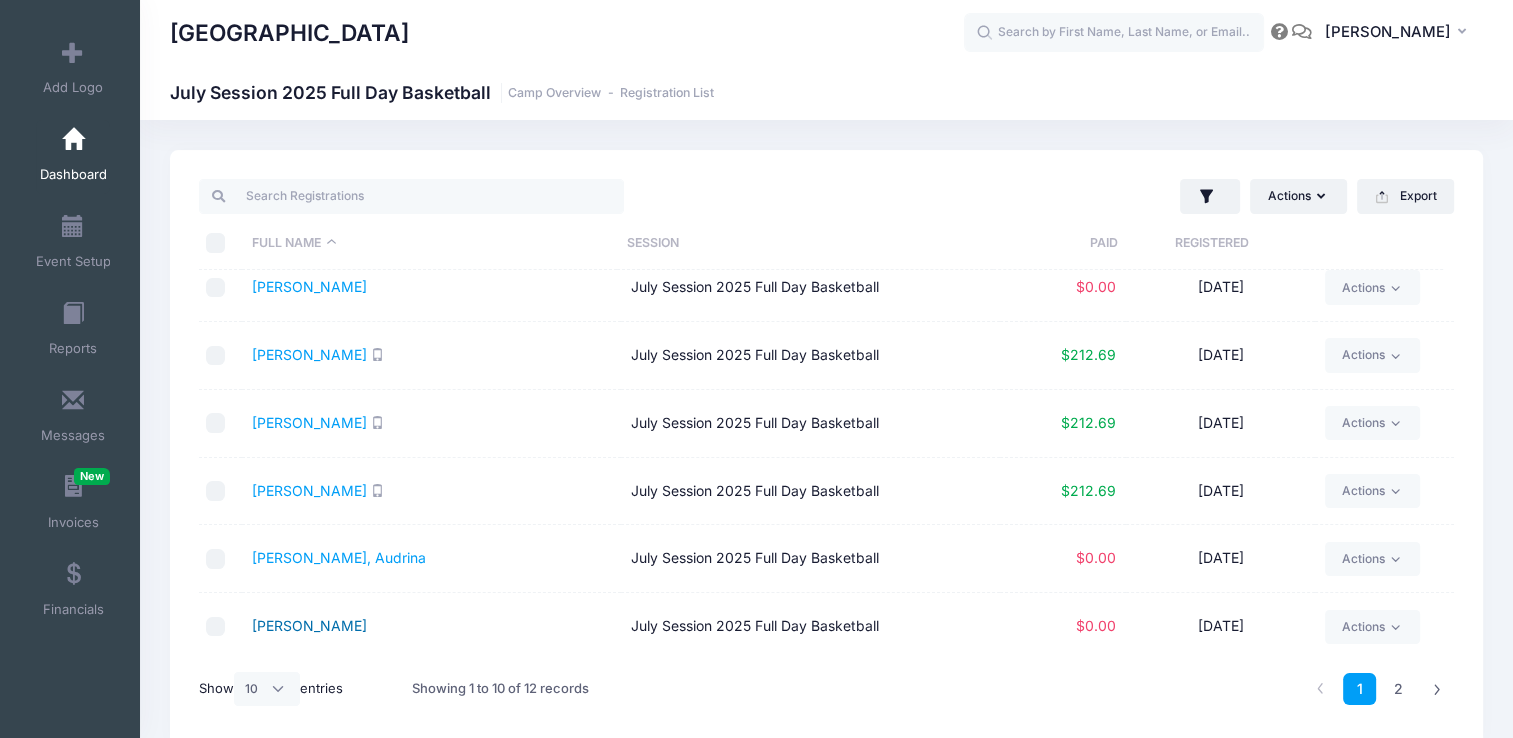 click on "[PERSON_NAME]" at bounding box center [309, 625] 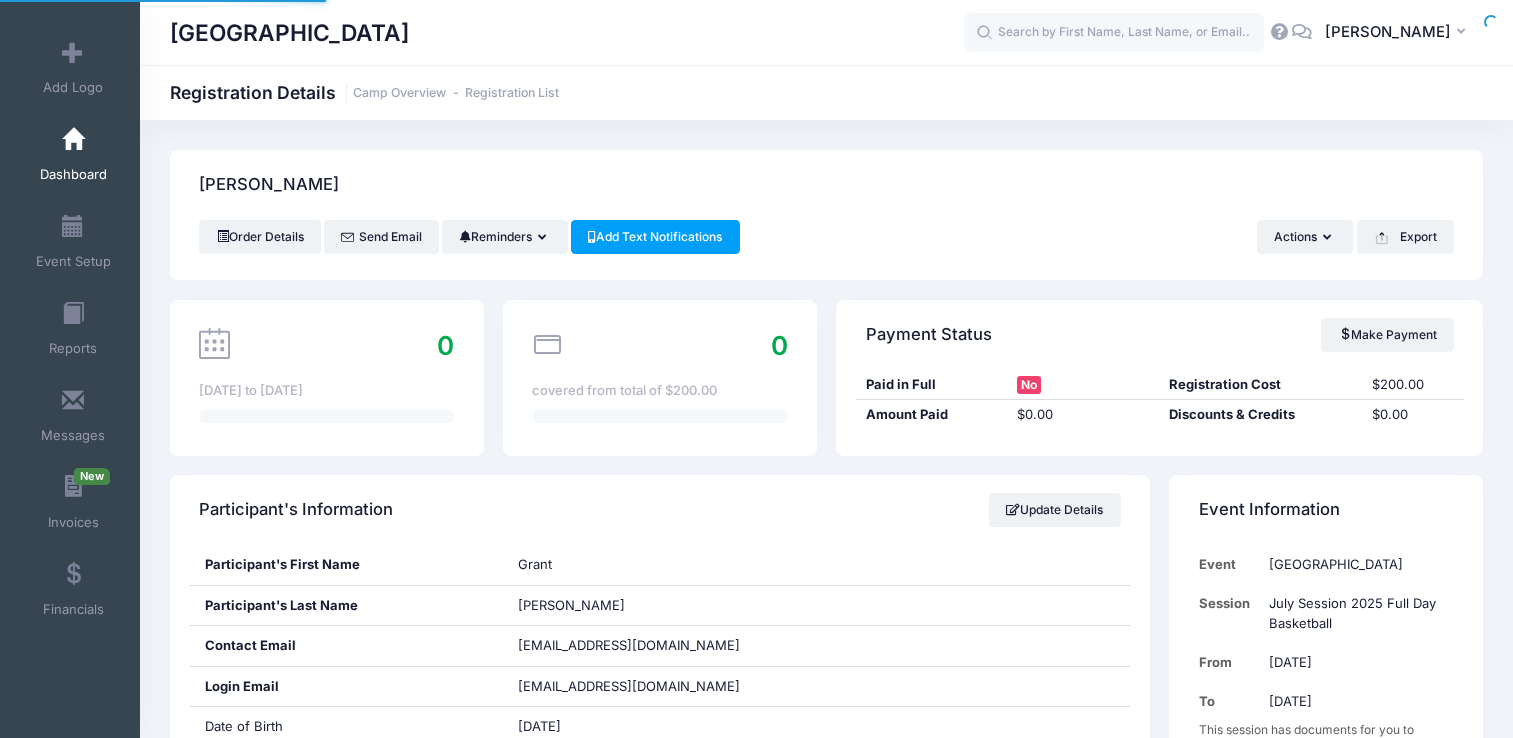scroll, scrollTop: 0, scrollLeft: 0, axis: both 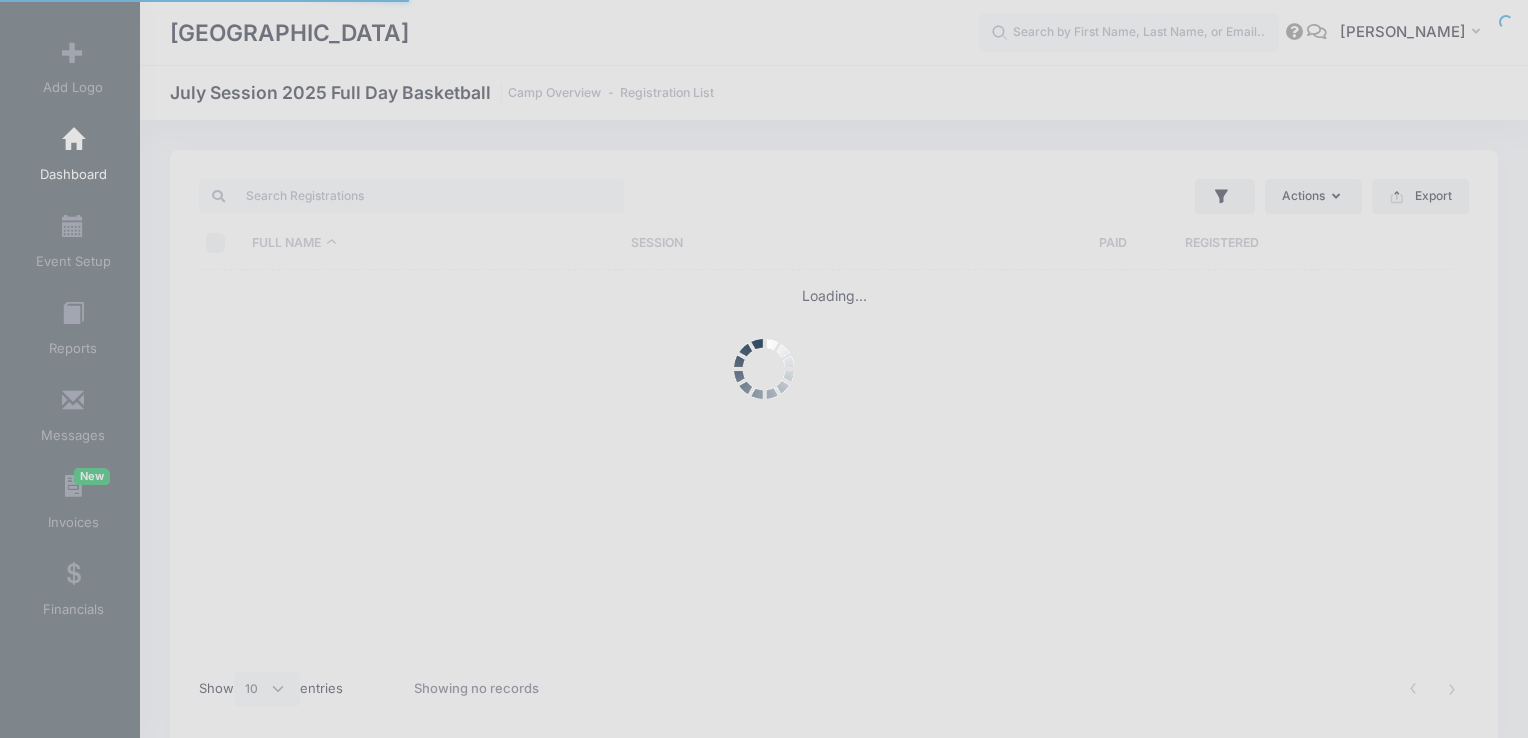 select on "10" 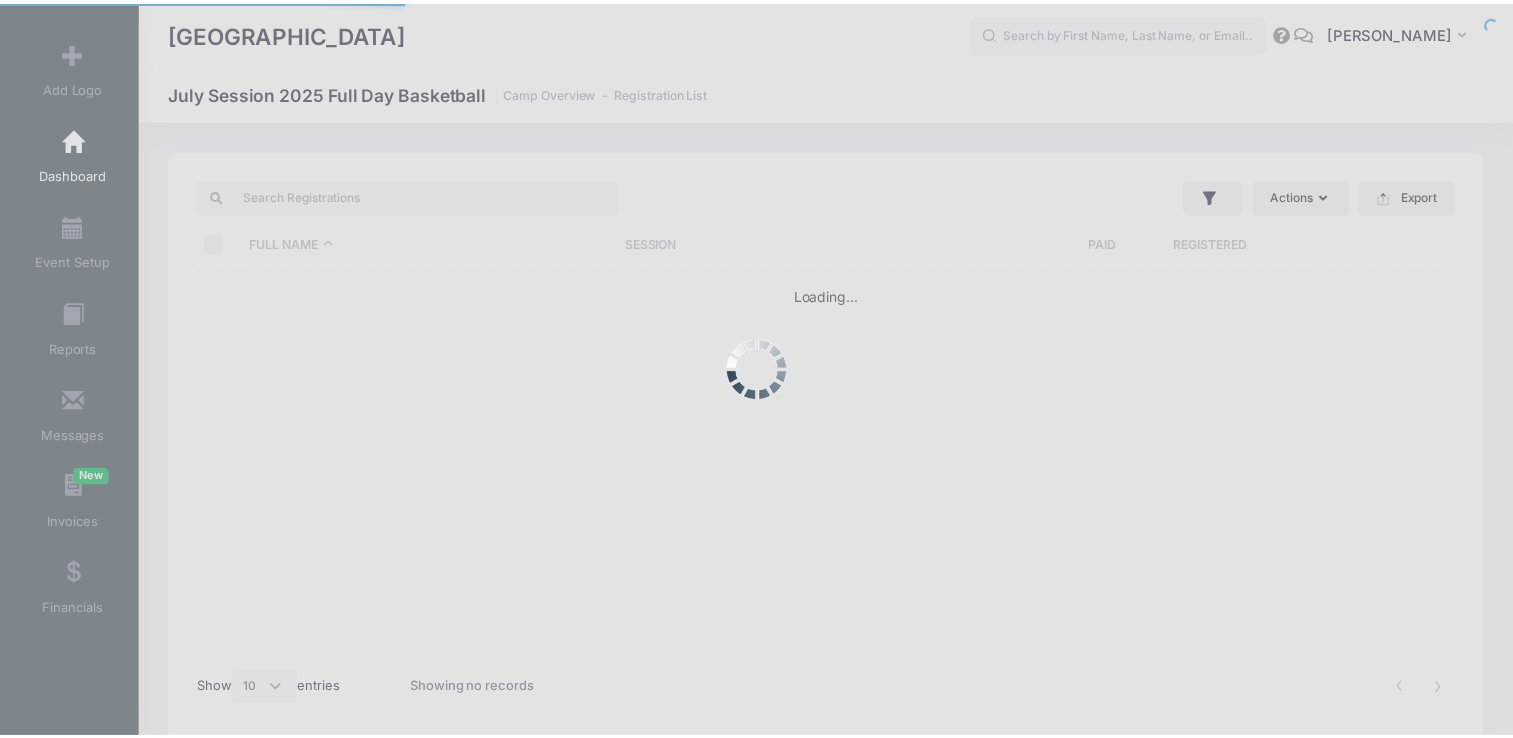 scroll, scrollTop: 0, scrollLeft: 0, axis: both 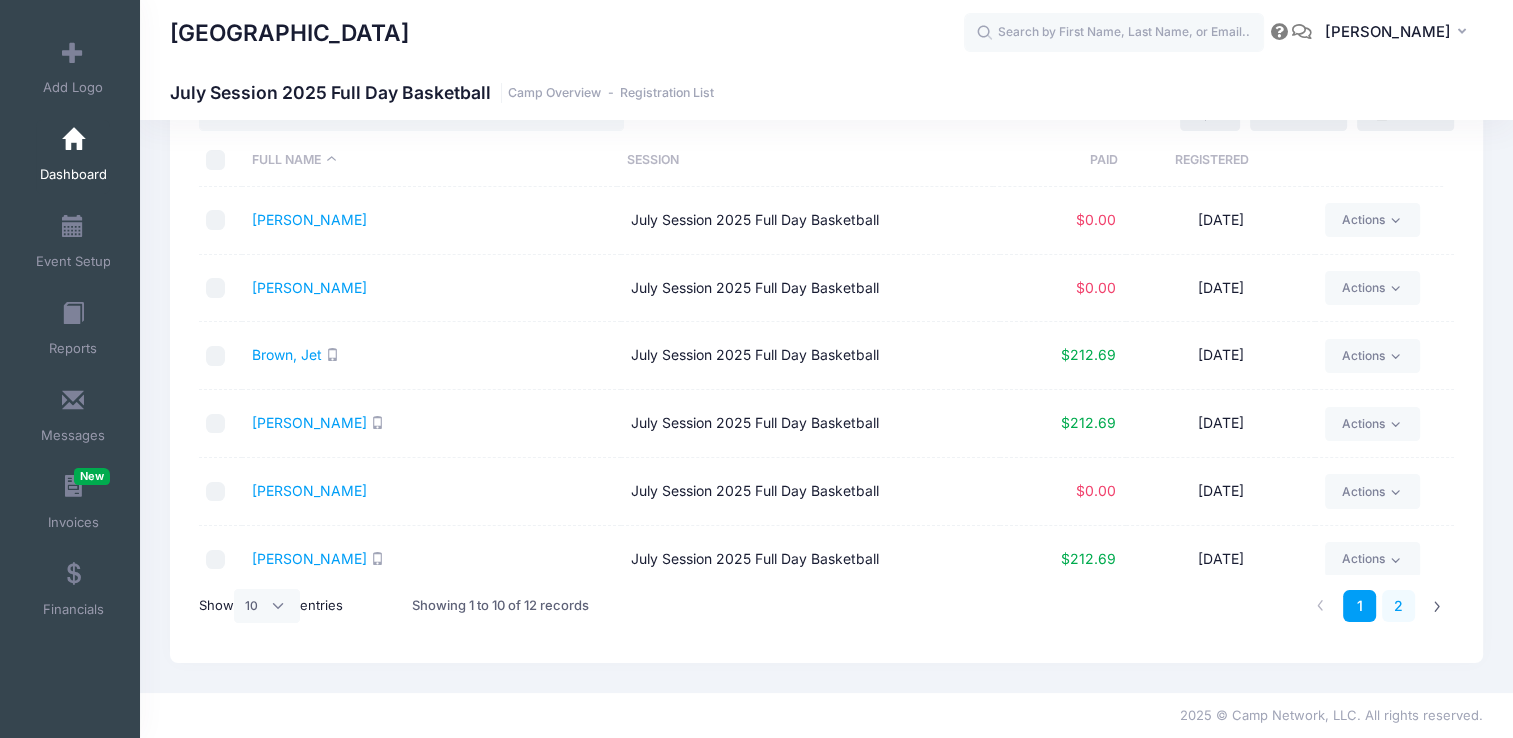 click on "2" at bounding box center [1398, 606] 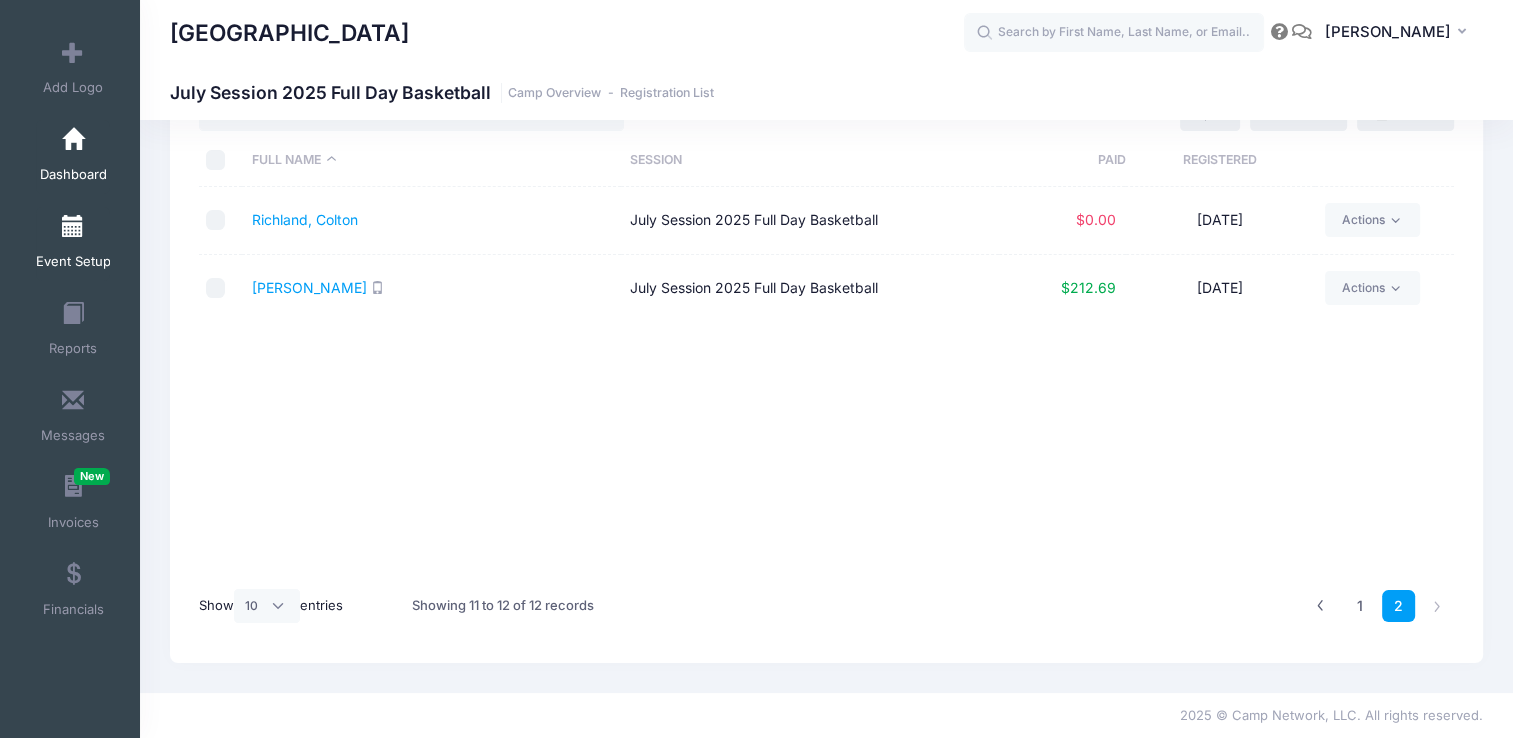 click at bounding box center [73, 227] 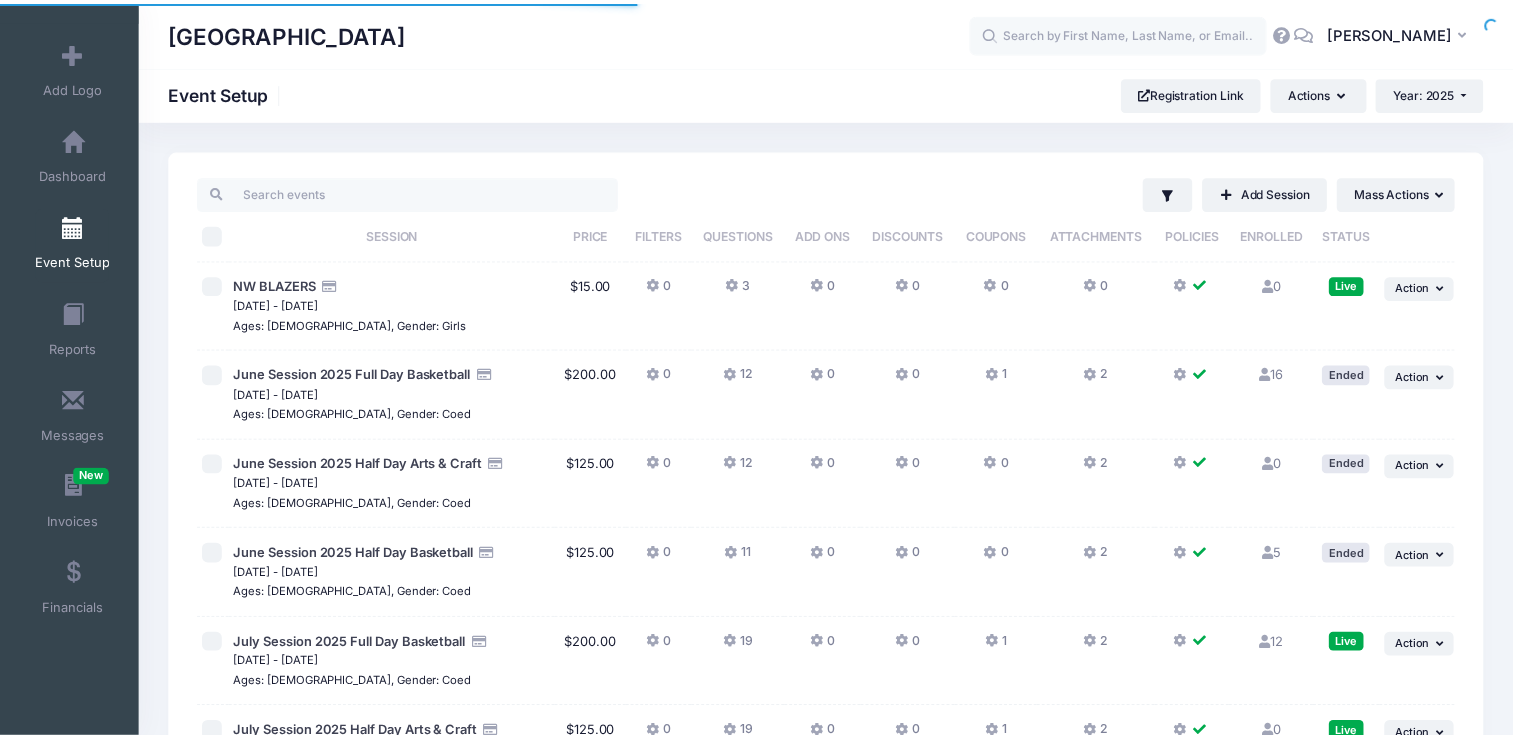 scroll, scrollTop: 330, scrollLeft: 0, axis: vertical 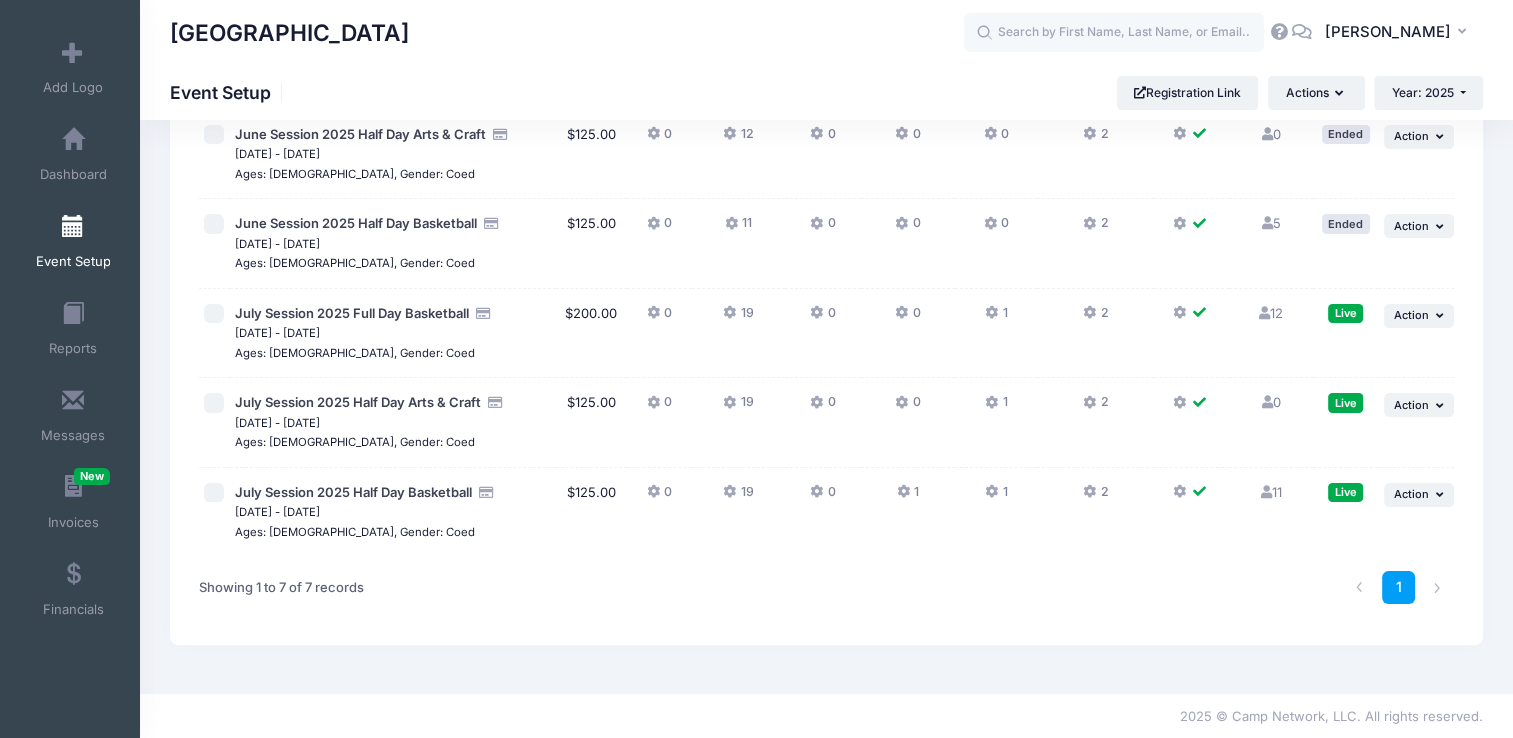 click on "11
Full" at bounding box center (1271, 492) 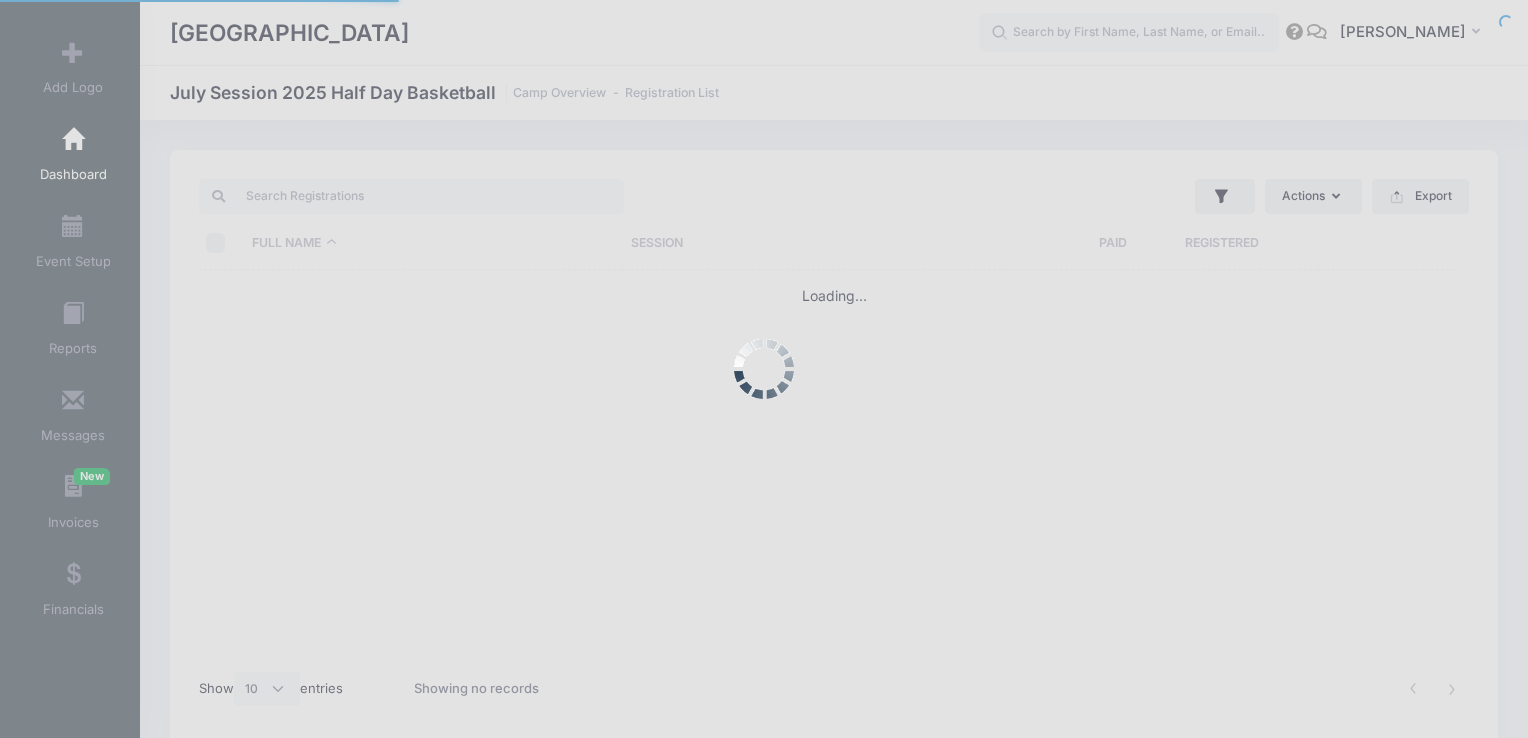 select on "10" 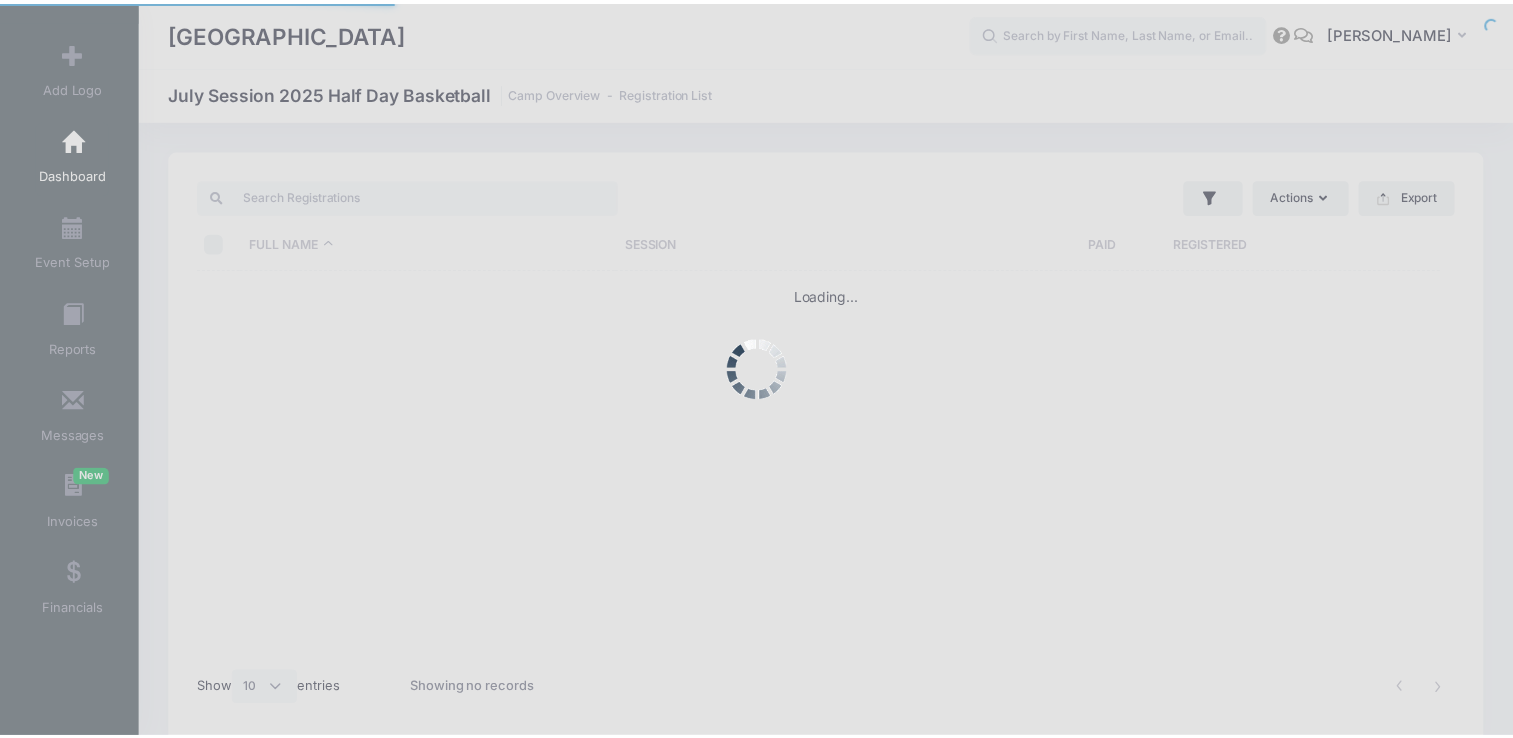 scroll, scrollTop: 0, scrollLeft: 0, axis: both 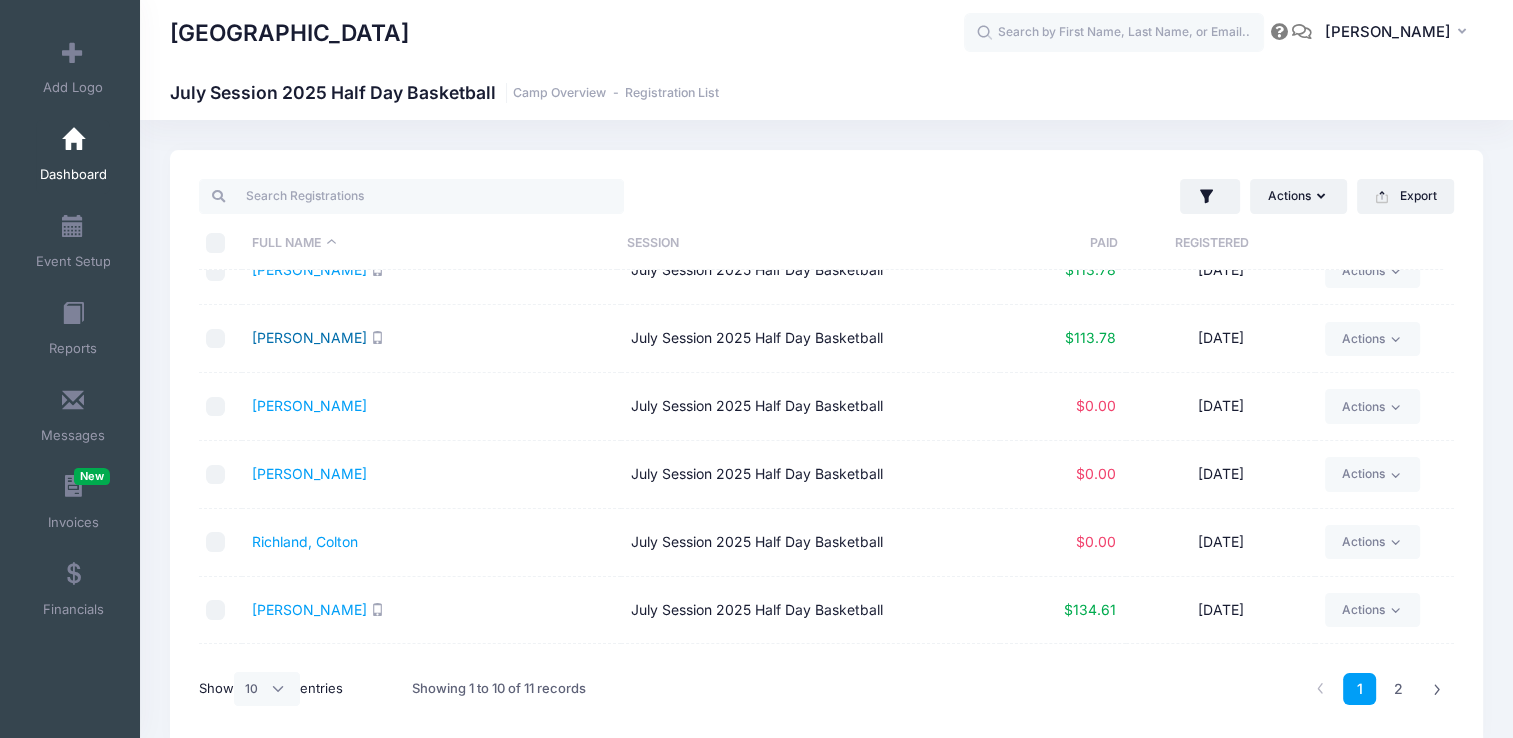 click on "[PERSON_NAME]" at bounding box center (309, 337) 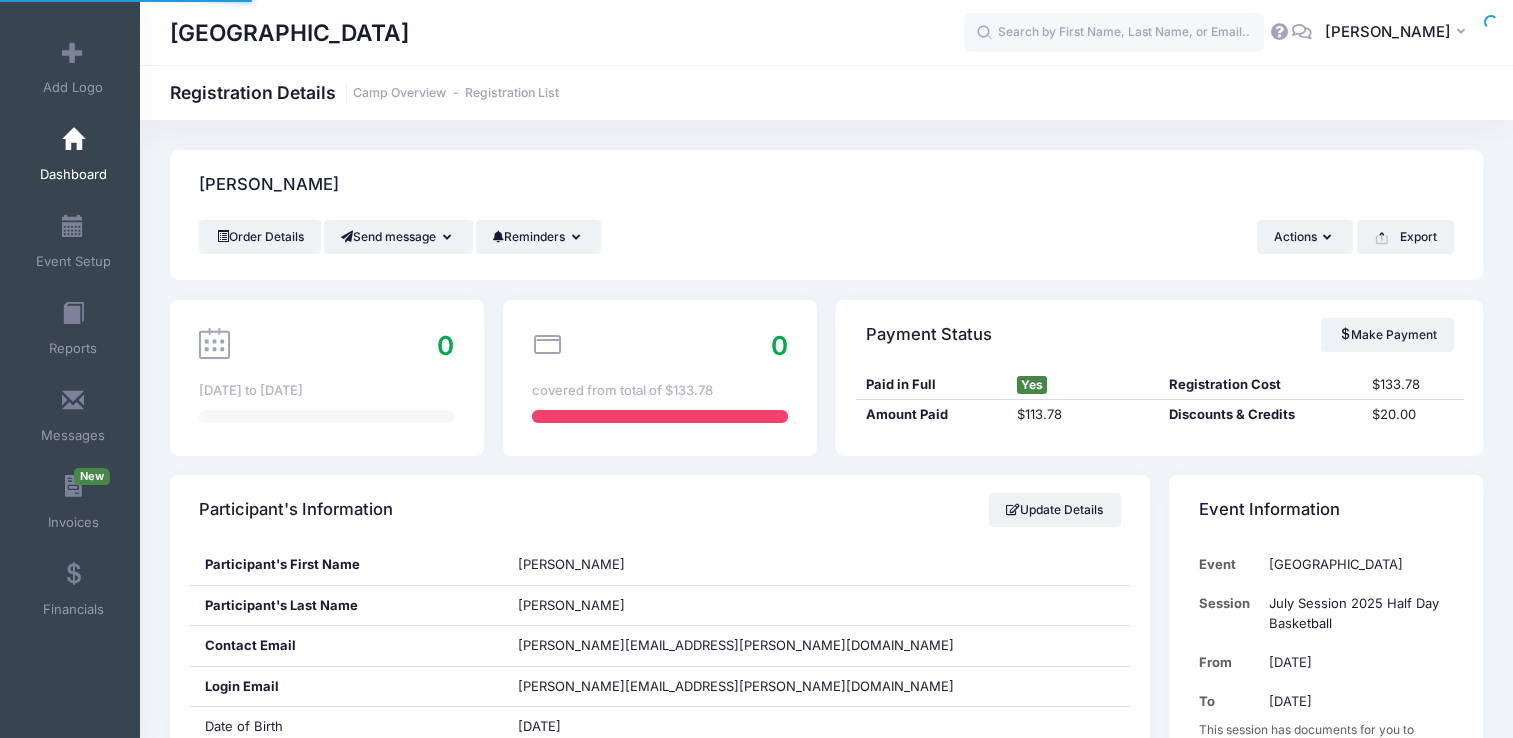 scroll, scrollTop: 0, scrollLeft: 0, axis: both 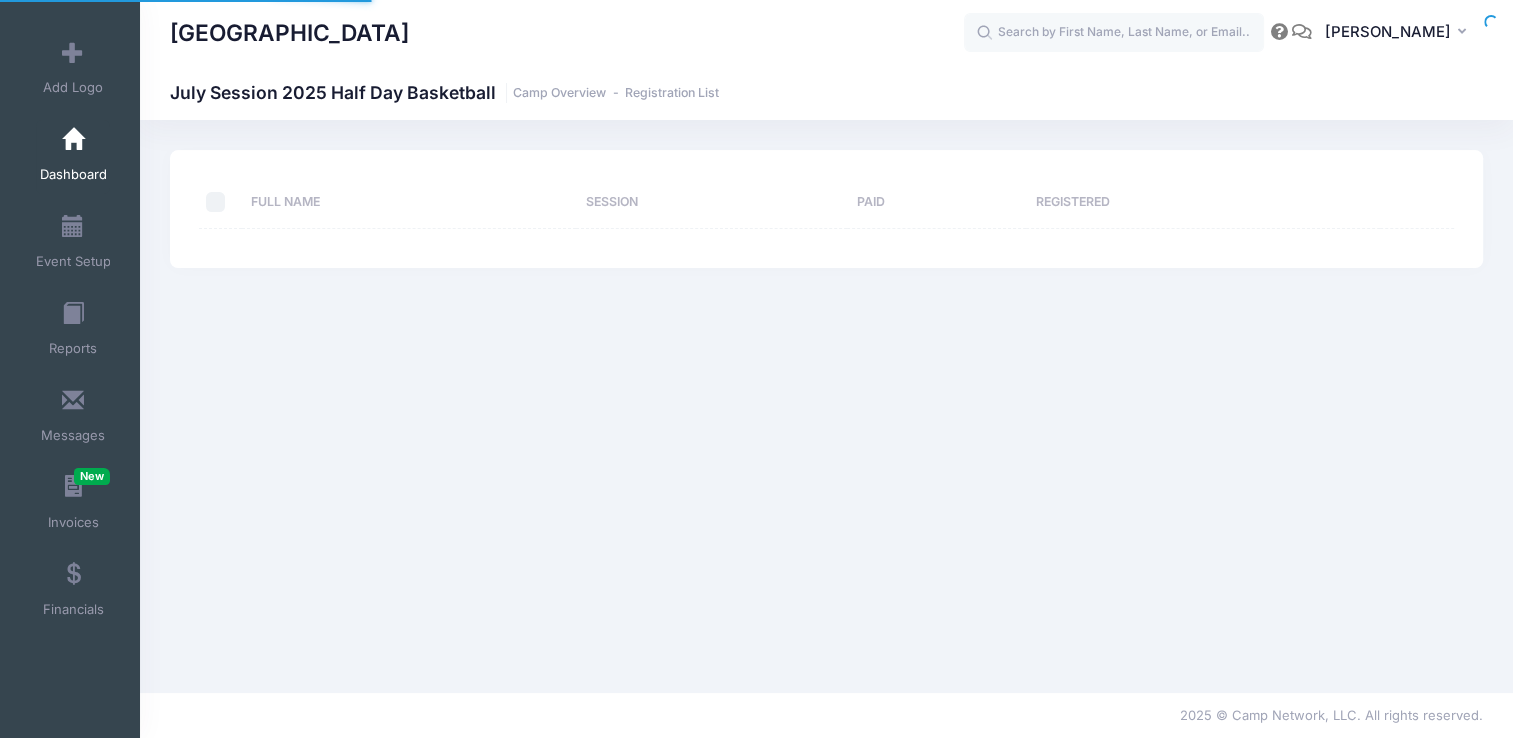 select on "10" 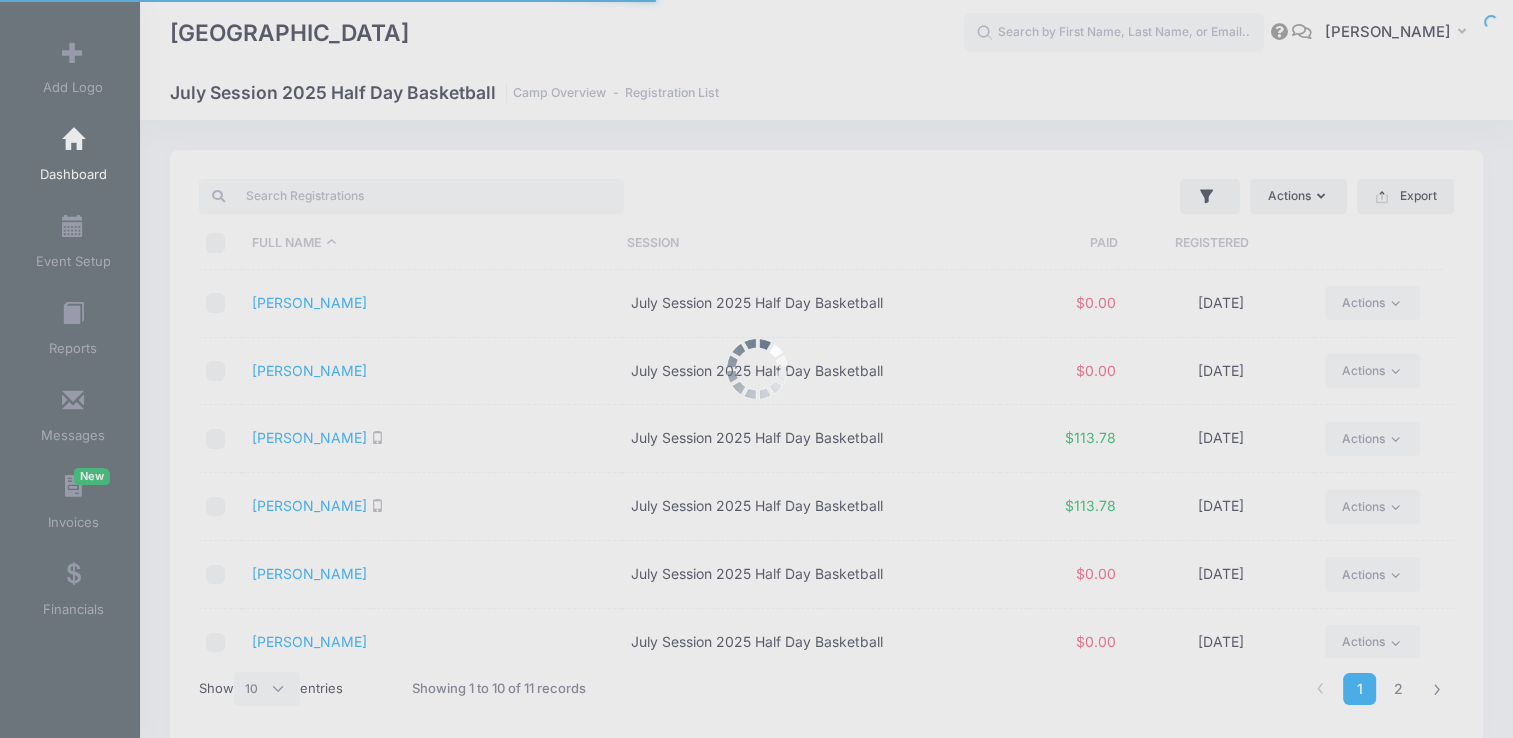 scroll, scrollTop: 0, scrollLeft: 0, axis: both 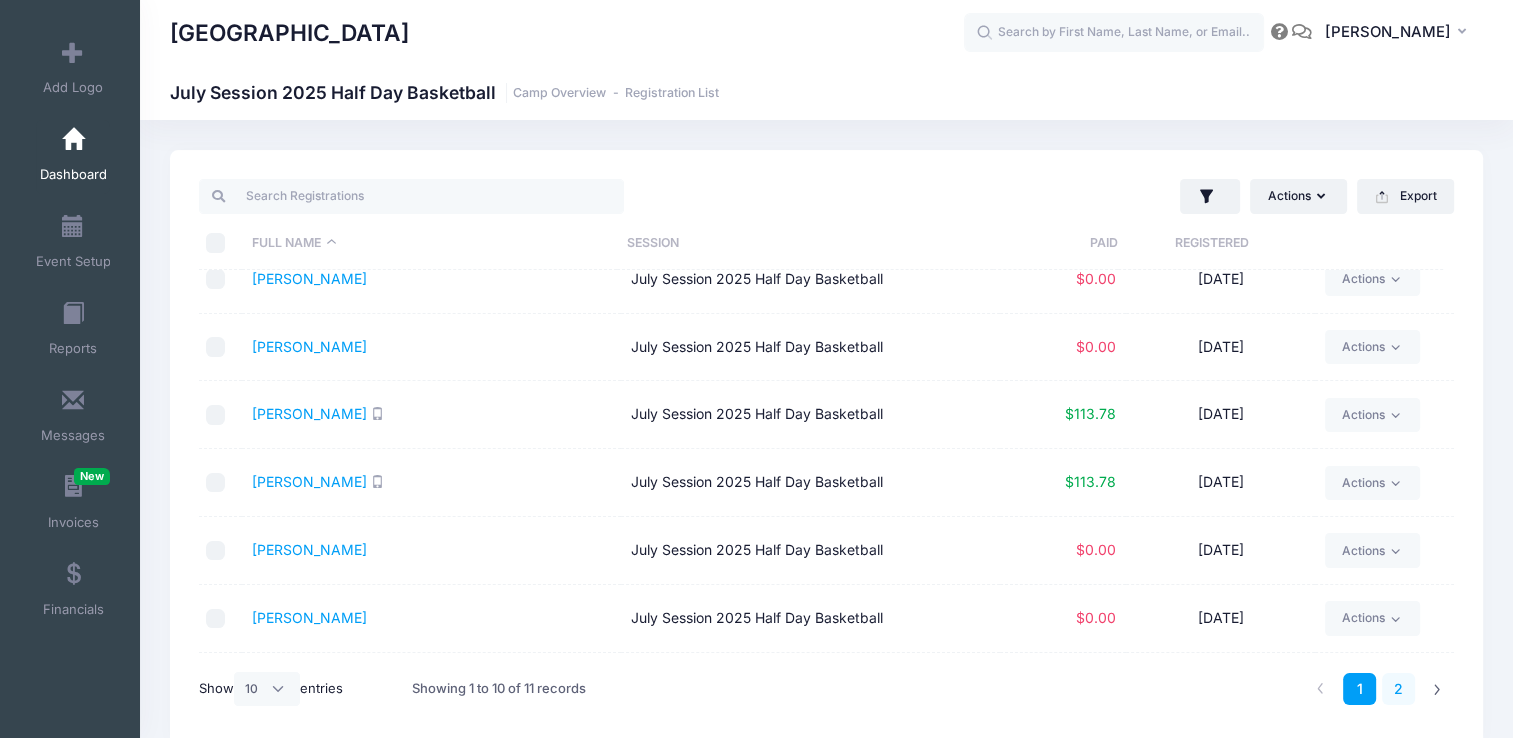 click on "2" at bounding box center [1398, 689] 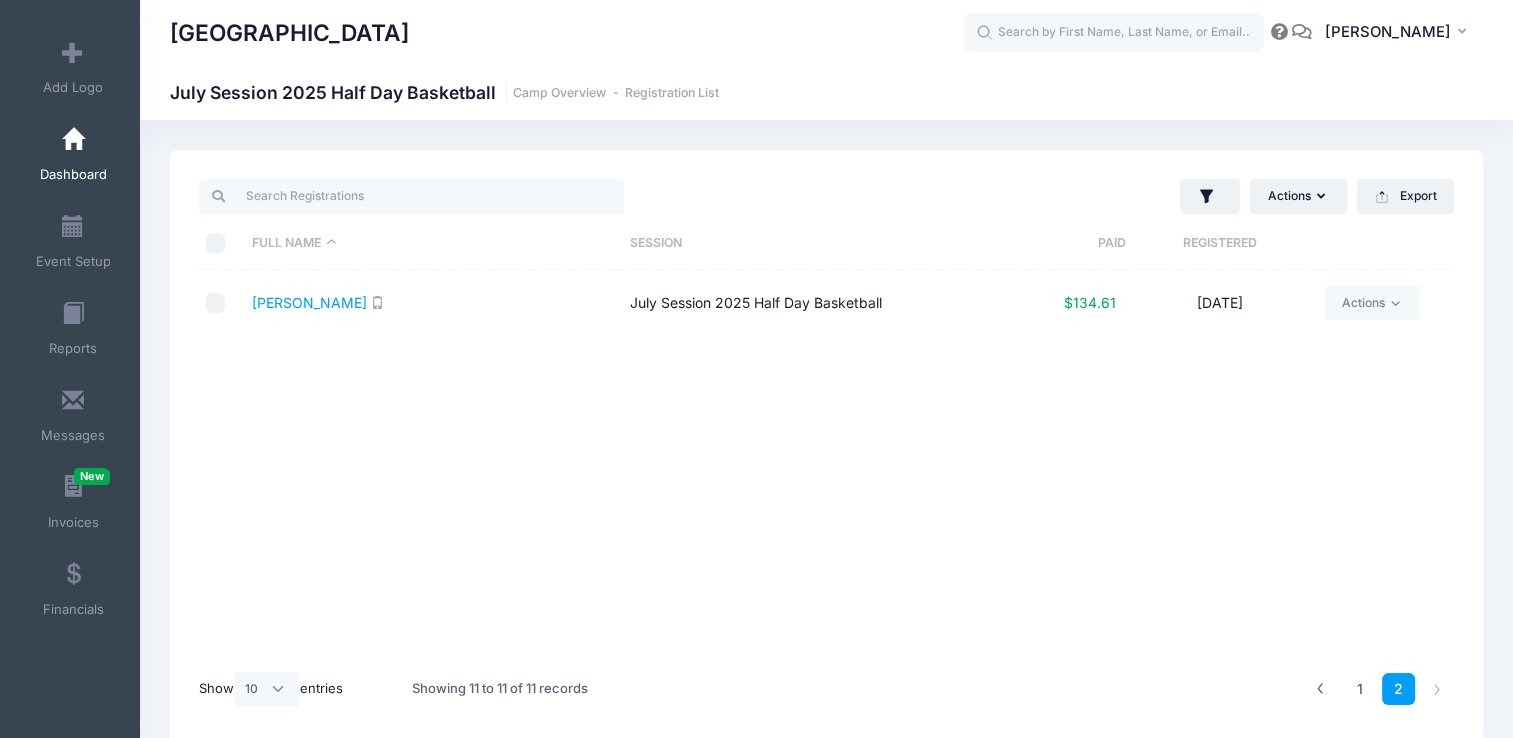 scroll, scrollTop: 0, scrollLeft: 0, axis: both 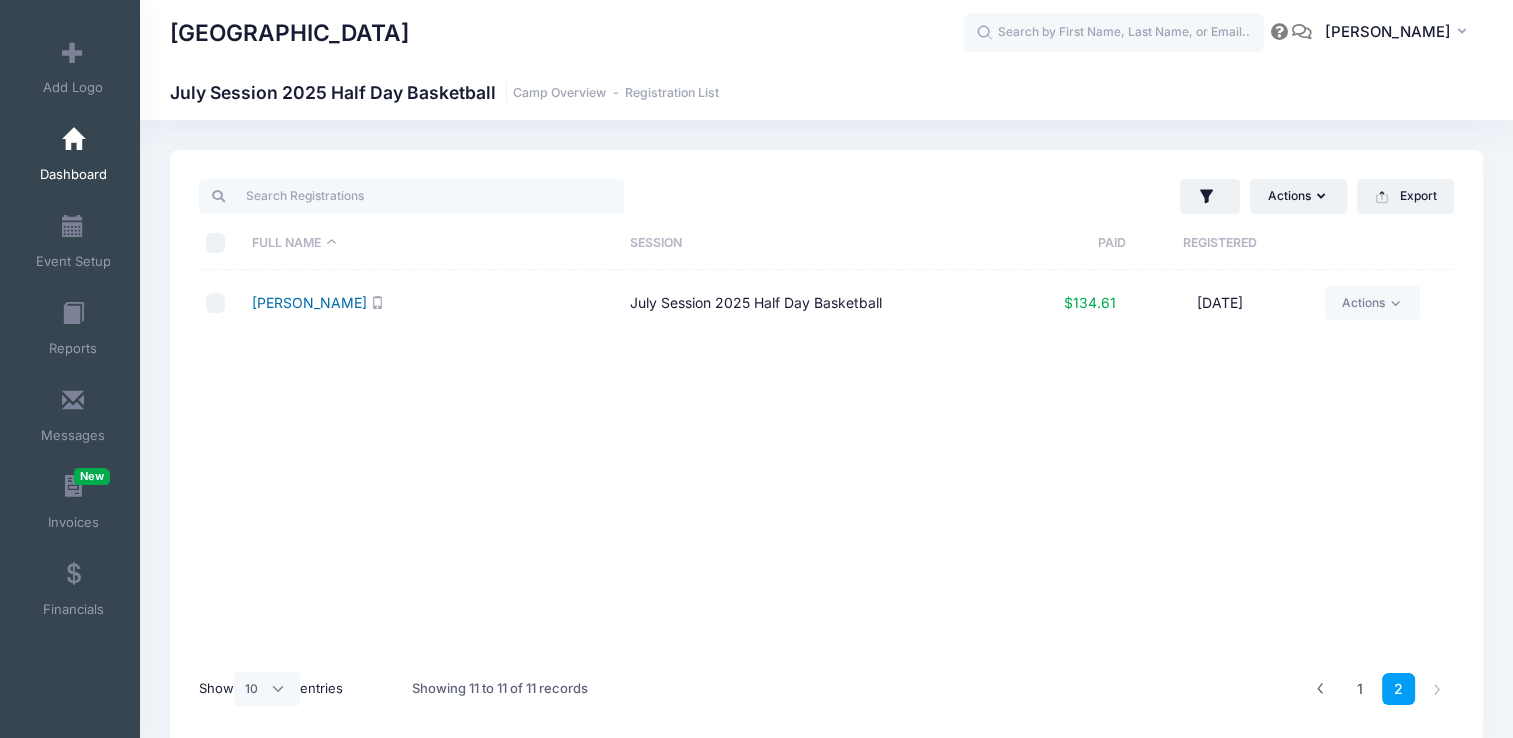 click on "[PERSON_NAME]" at bounding box center (309, 302) 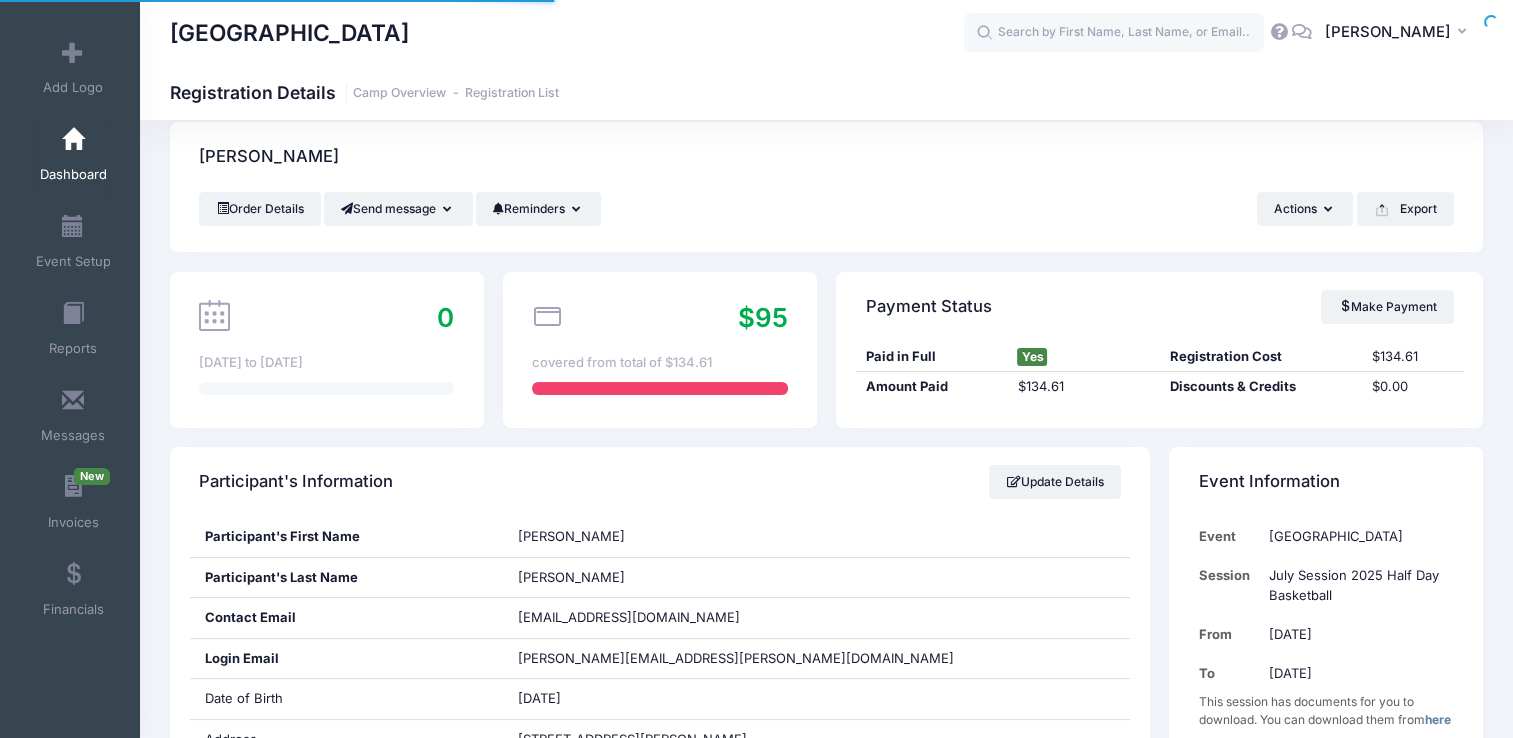 scroll, scrollTop: 212, scrollLeft: 0, axis: vertical 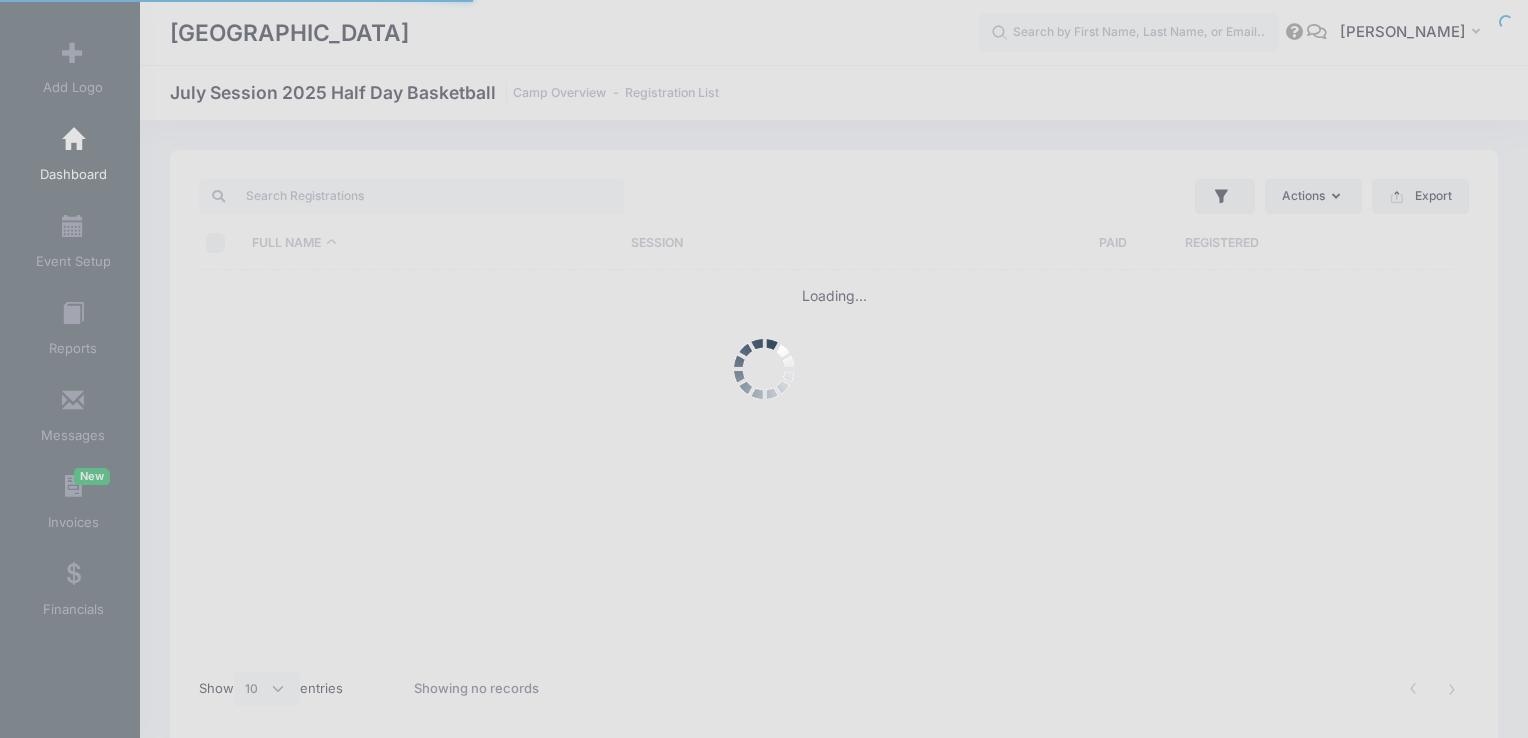 select on "10" 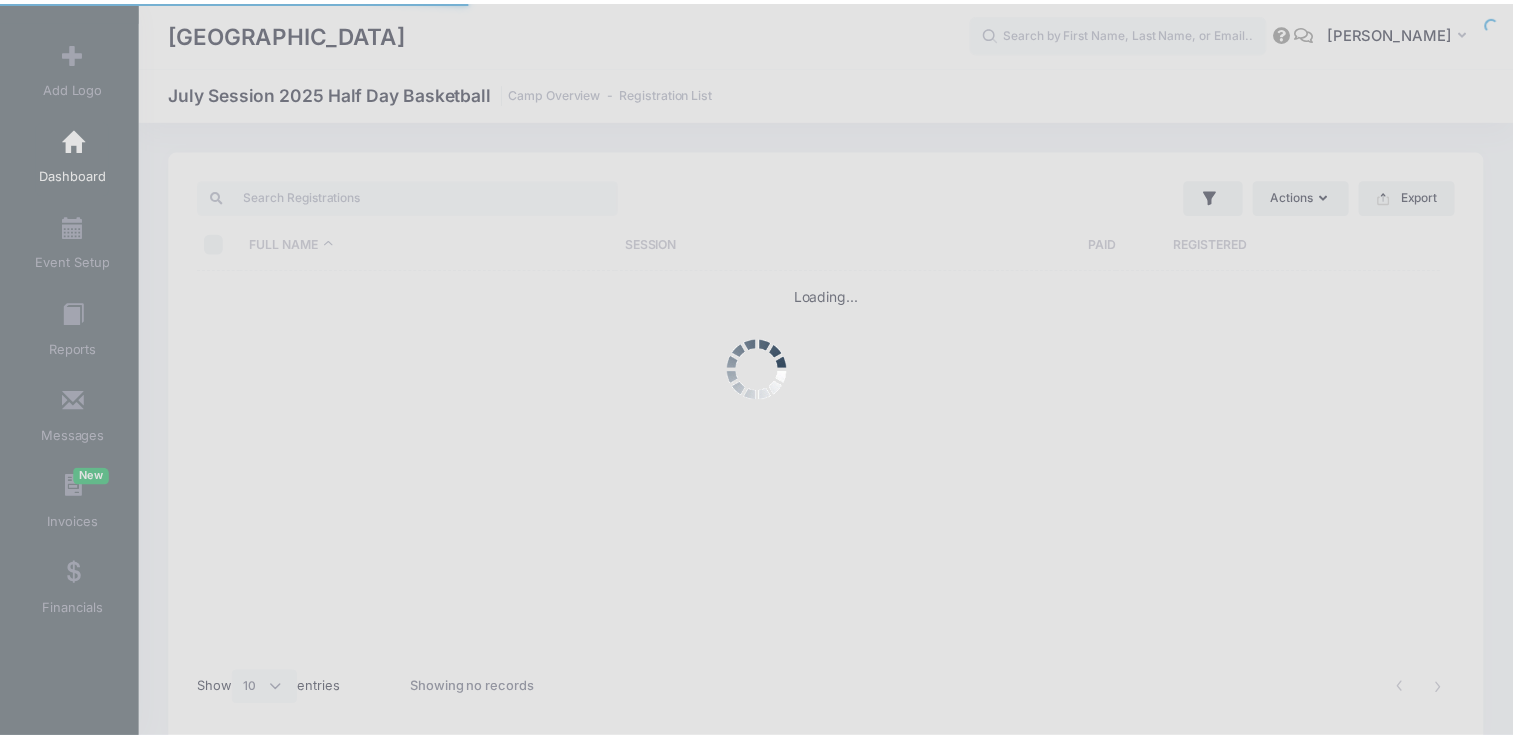 scroll, scrollTop: 0, scrollLeft: 0, axis: both 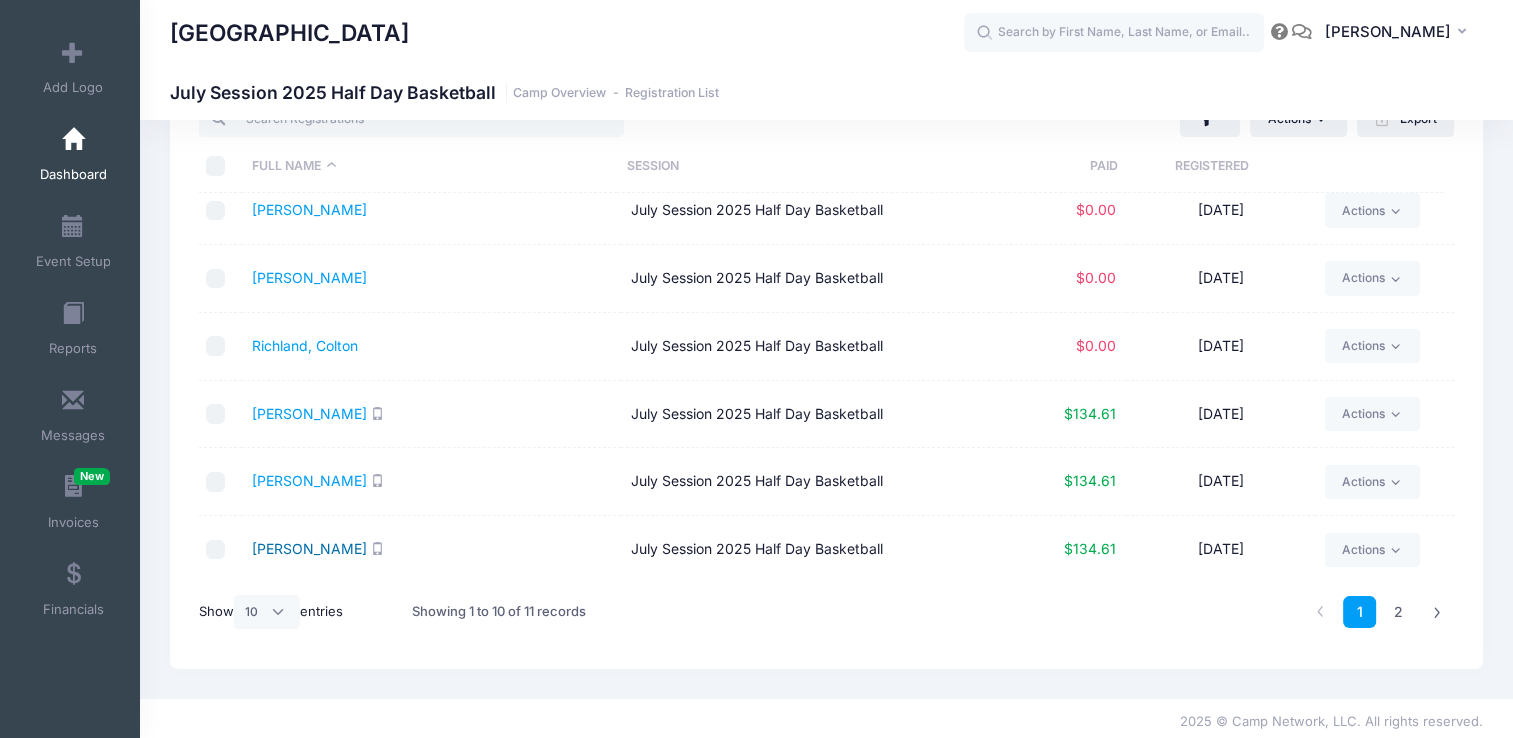click on "Williams, Jade" at bounding box center [309, 548] 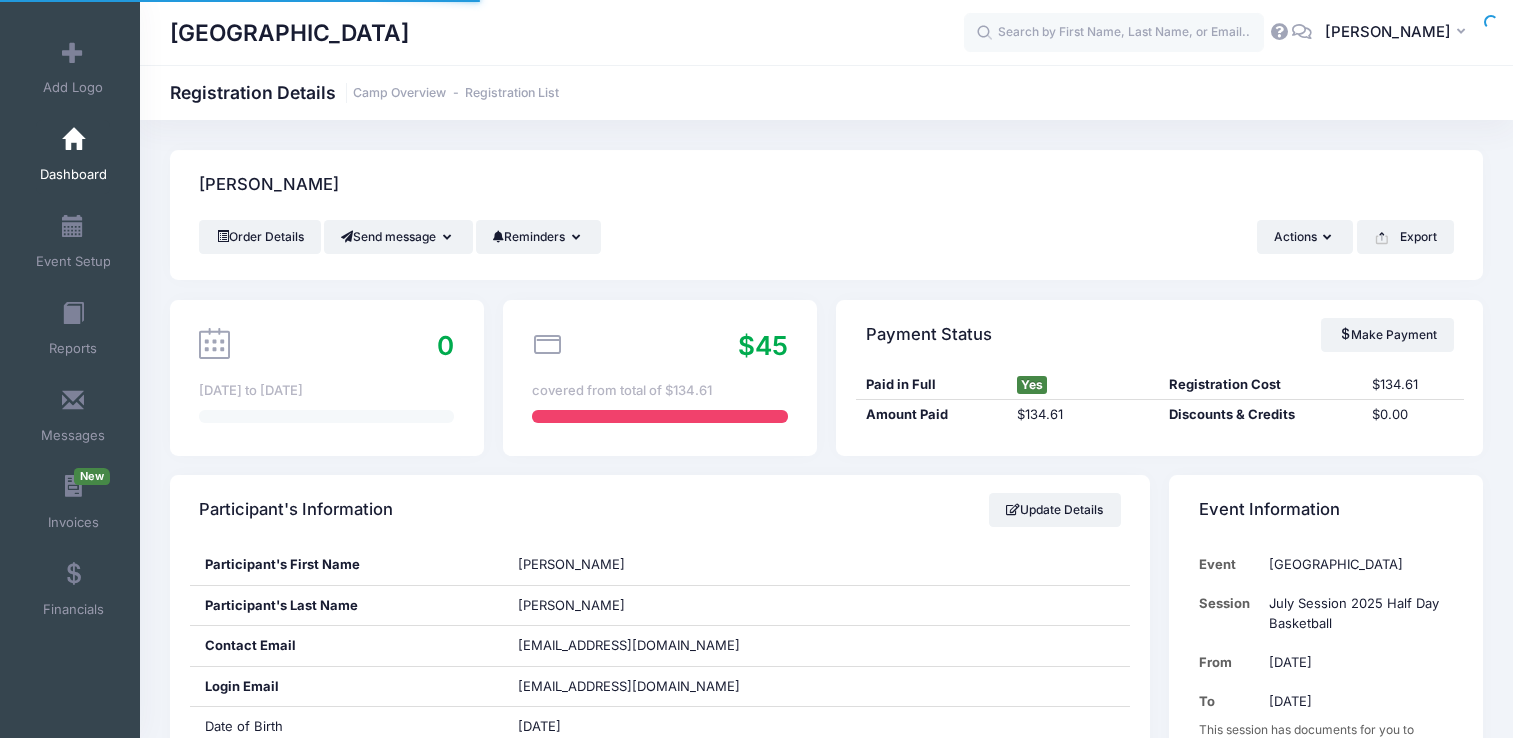 scroll, scrollTop: 0, scrollLeft: 0, axis: both 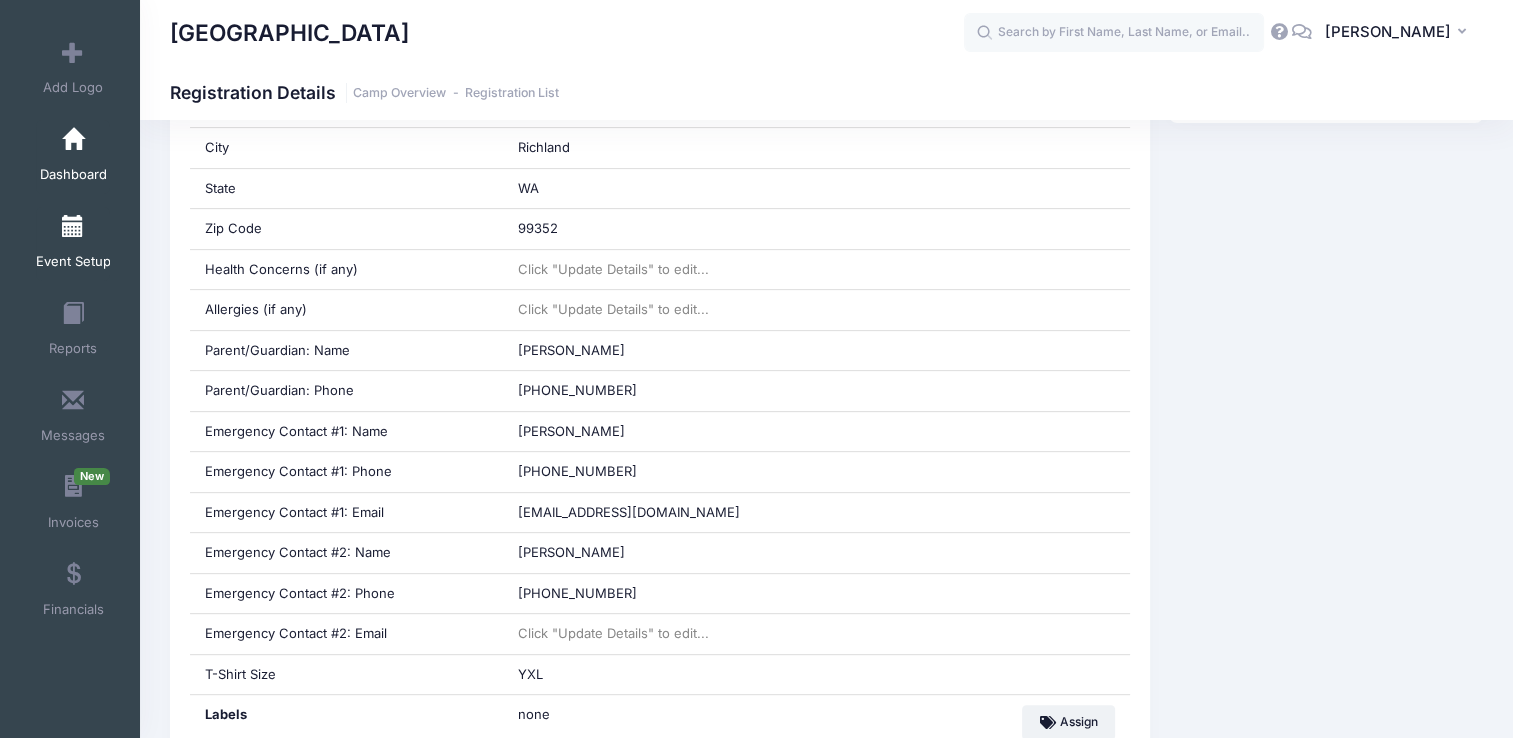 click at bounding box center (73, 227) 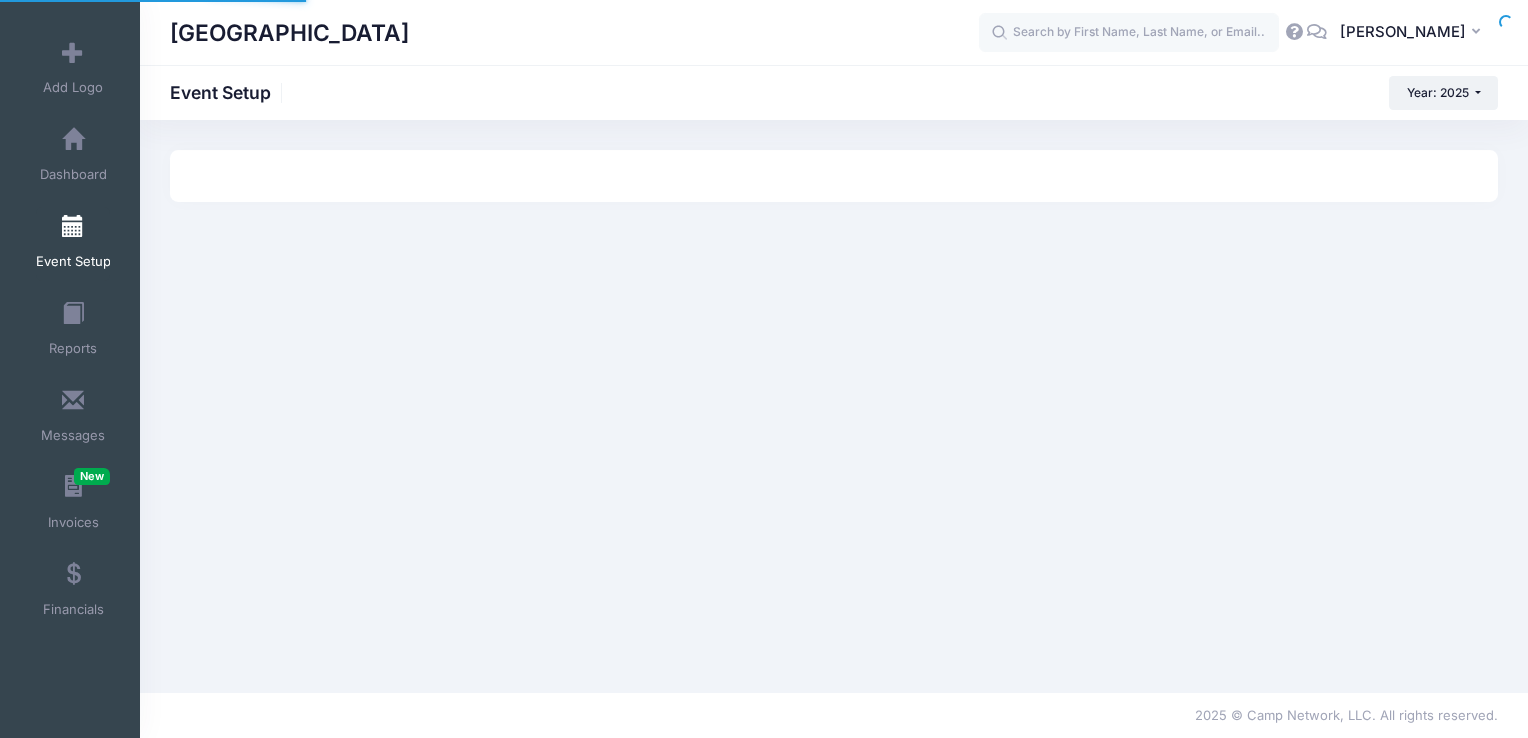 scroll, scrollTop: 0, scrollLeft: 0, axis: both 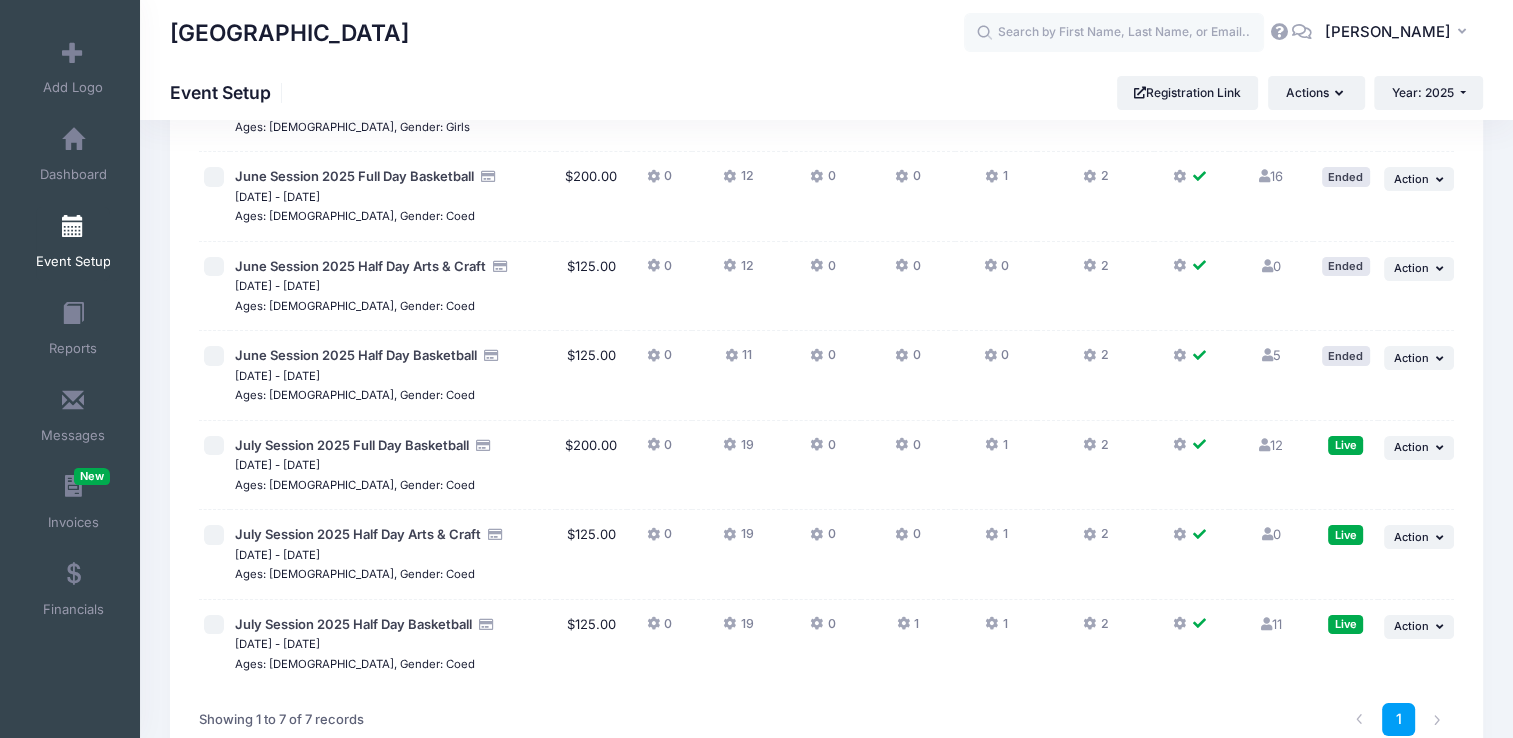 click on "12
Full" at bounding box center (1271, 445) 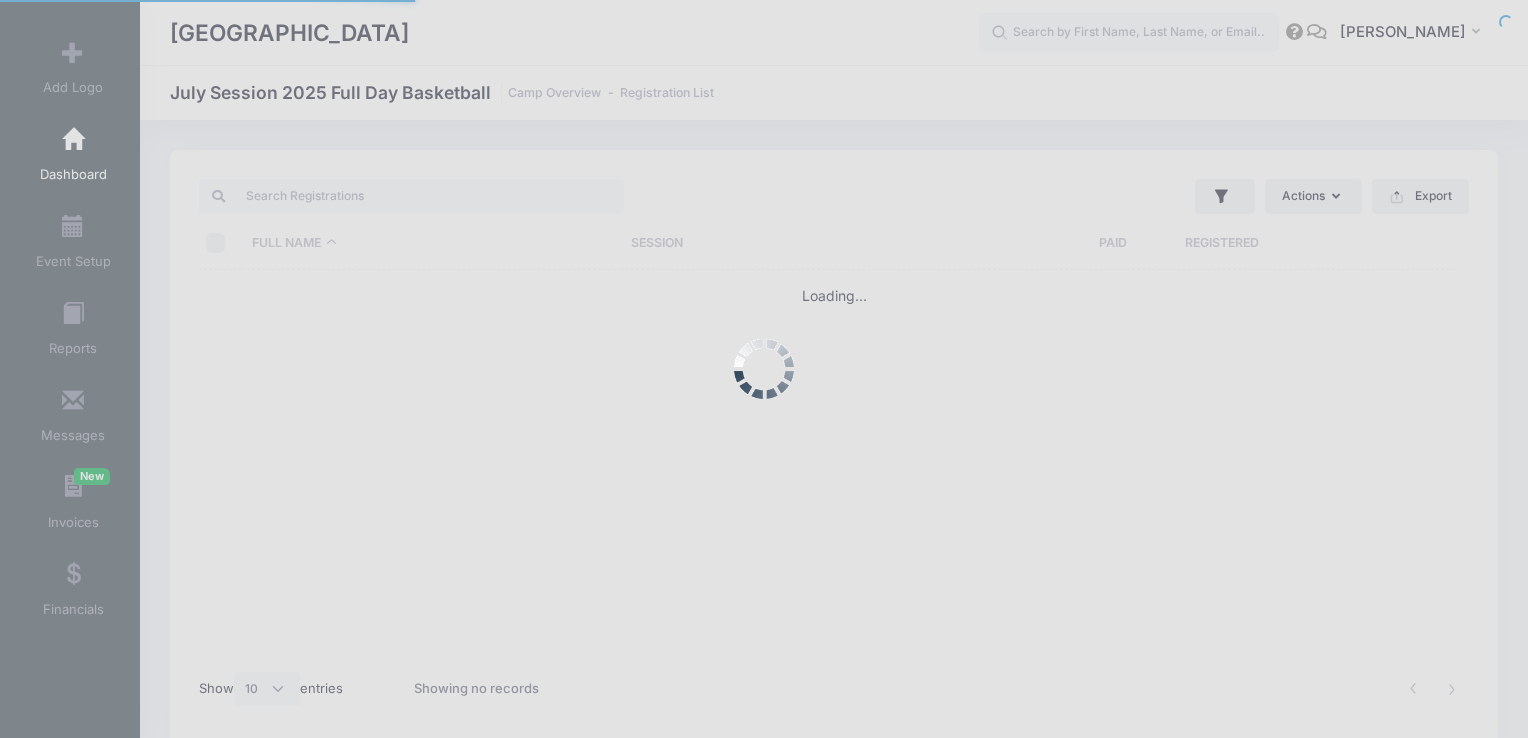 select on "10" 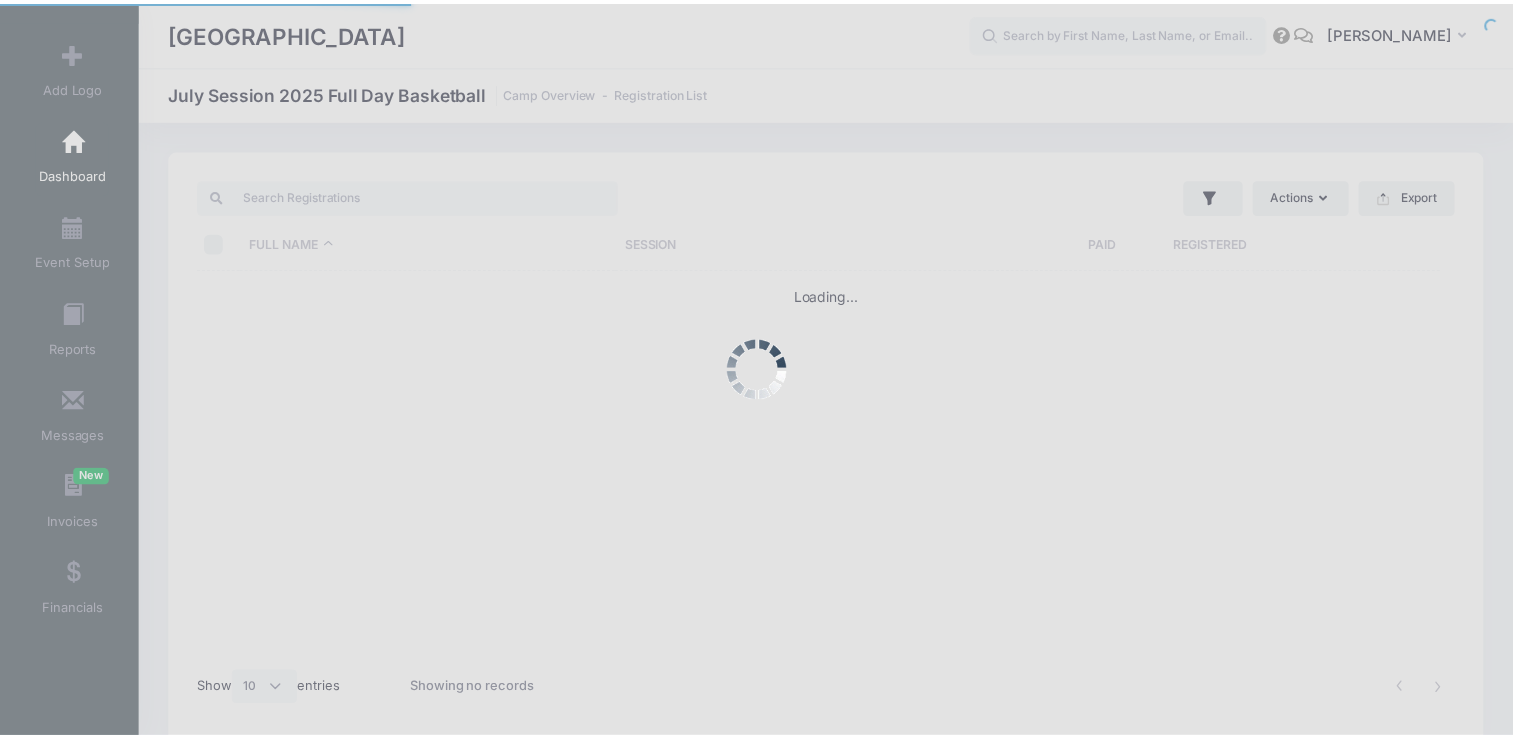 scroll, scrollTop: 0, scrollLeft: 0, axis: both 